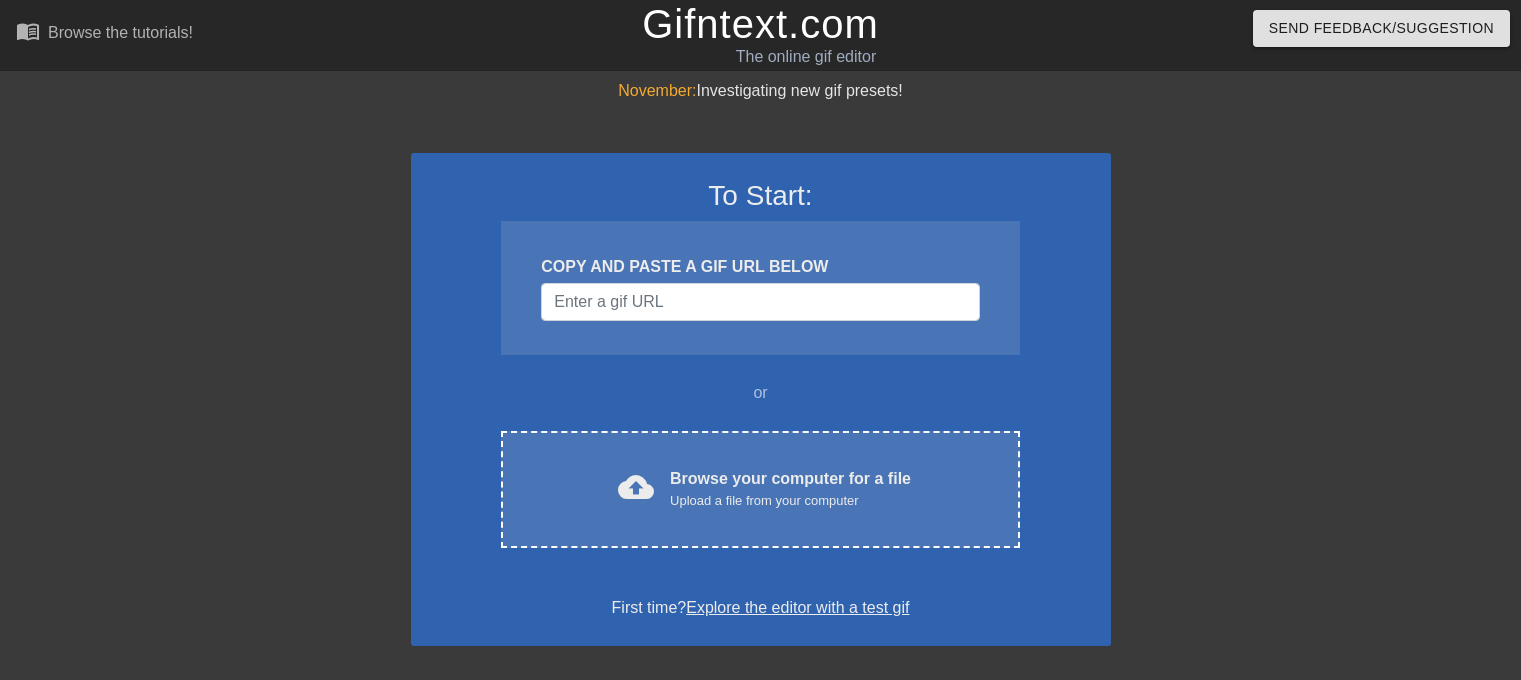 scroll, scrollTop: 0, scrollLeft: 0, axis: both 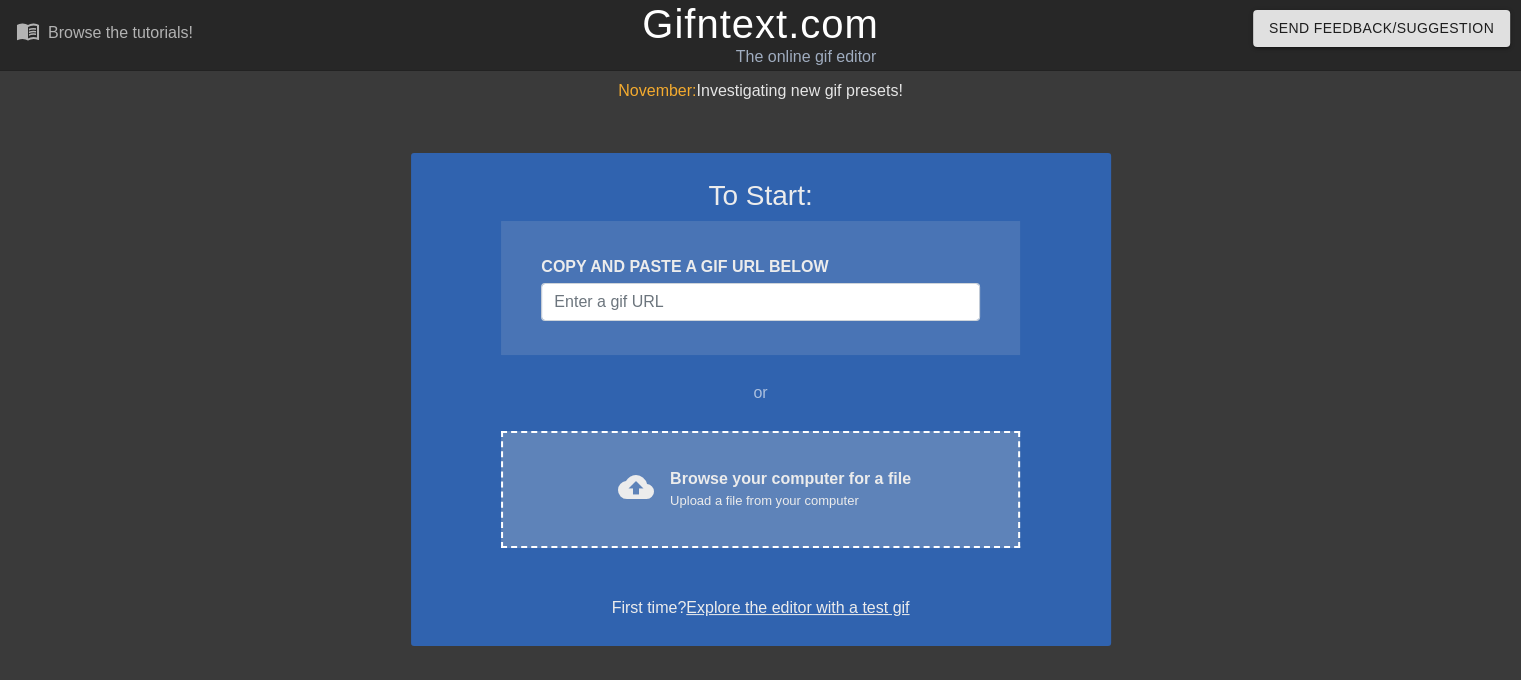 click on "Browse your computer for a file Upload a file from your computer" at bounding box center (790, 489) 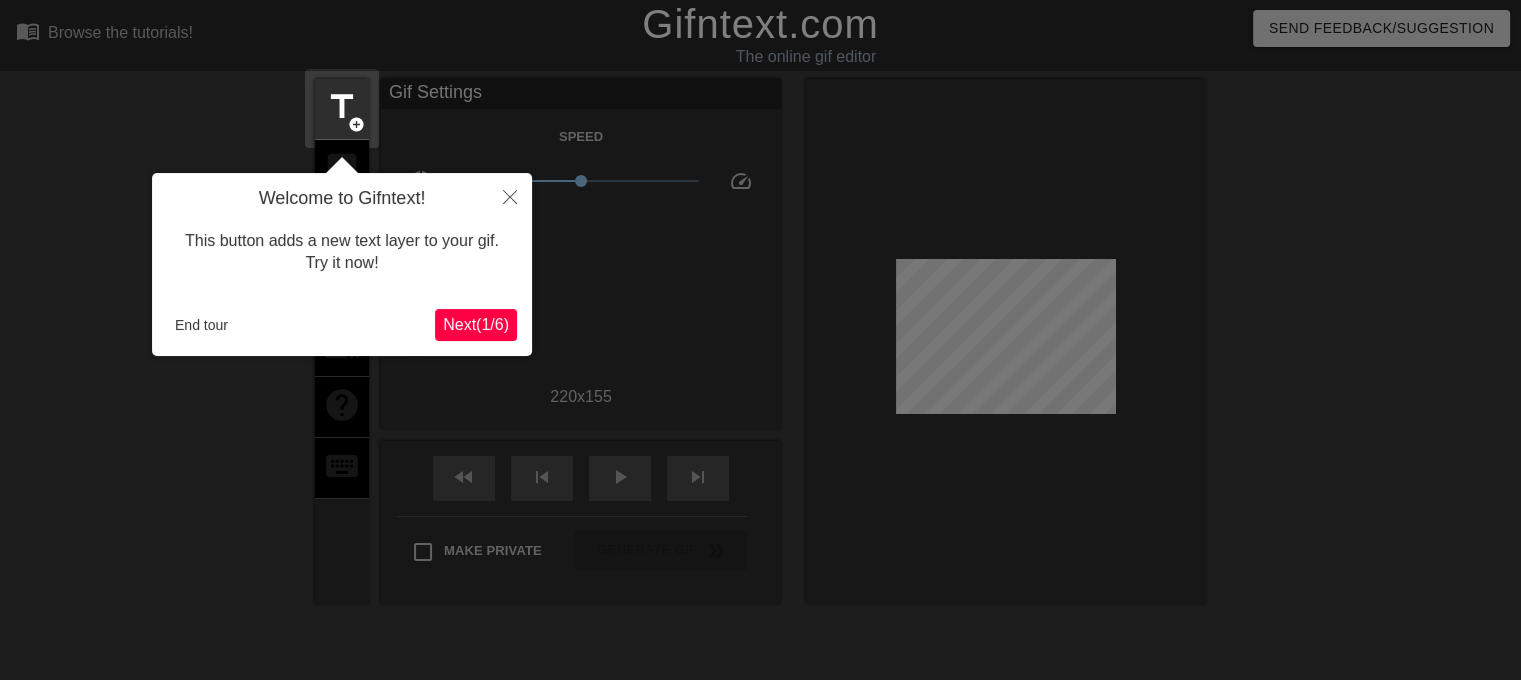 scroll, scrollTop: 48, scrollLeft: 0, axis: vertical 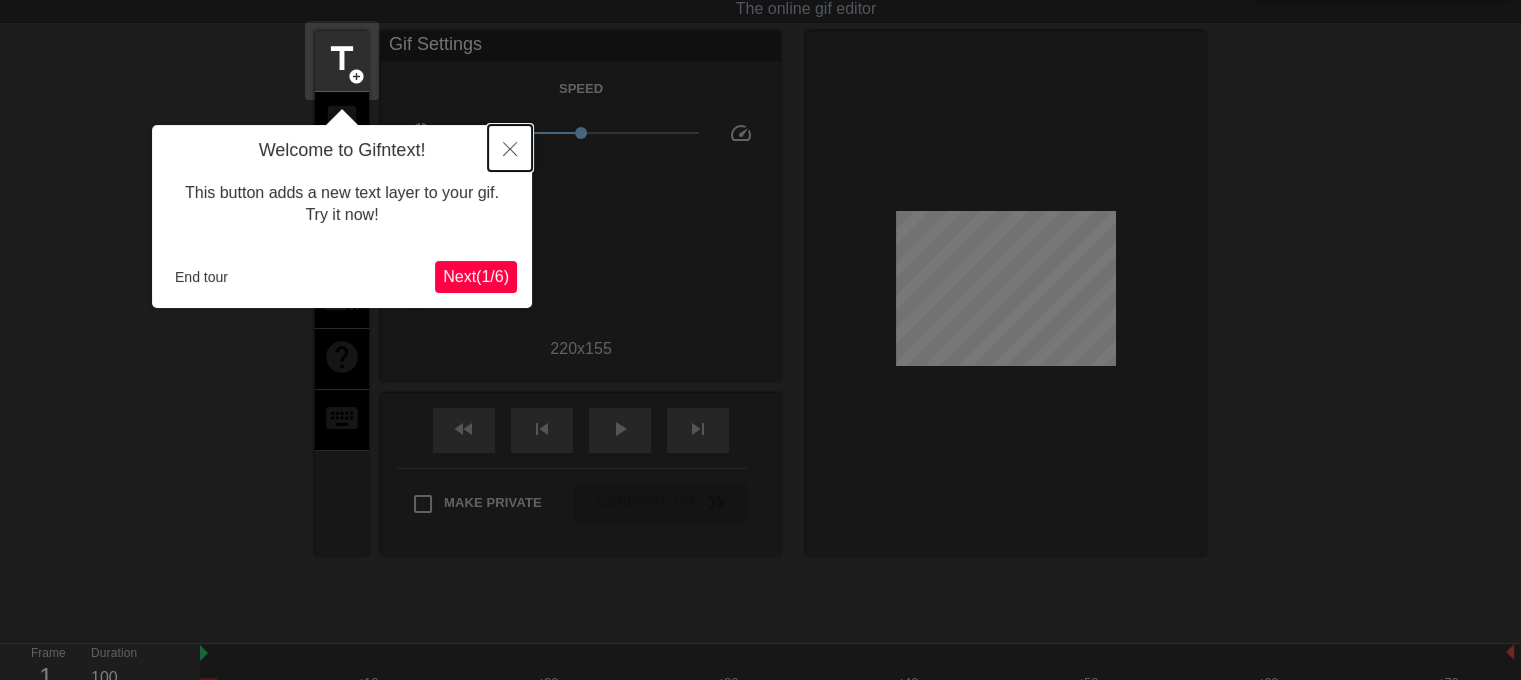click 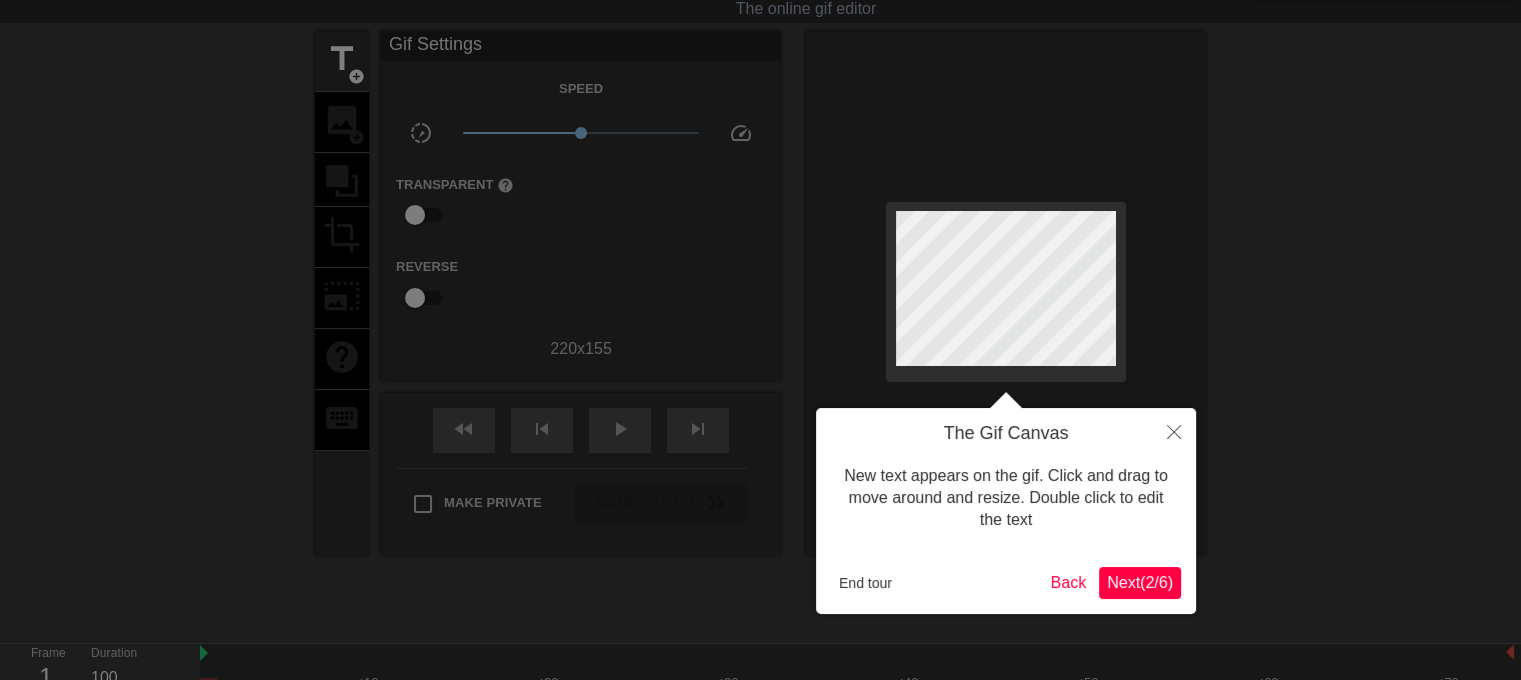 scroll, scrollTop: 0, scrollLeft: 0, axis: both 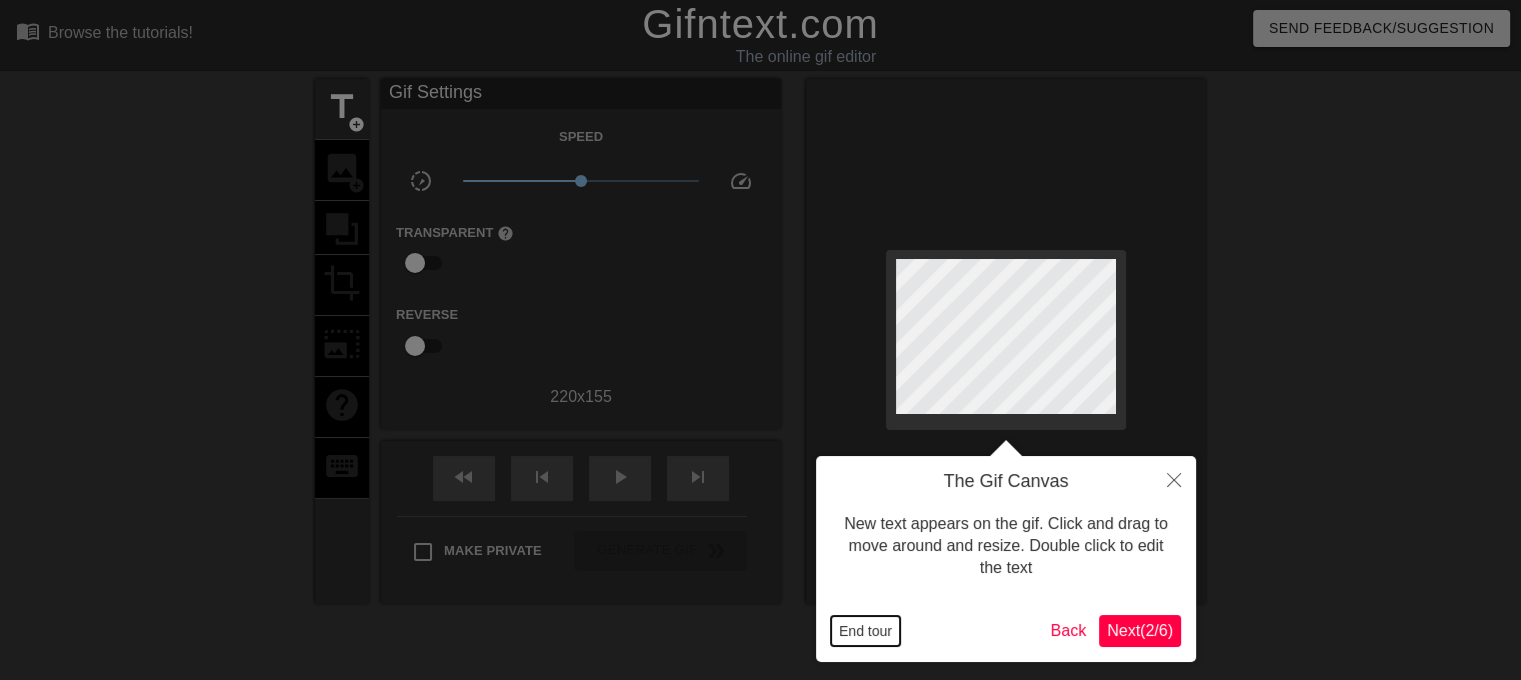 click on "End tour" at bounding box center [865, 631] 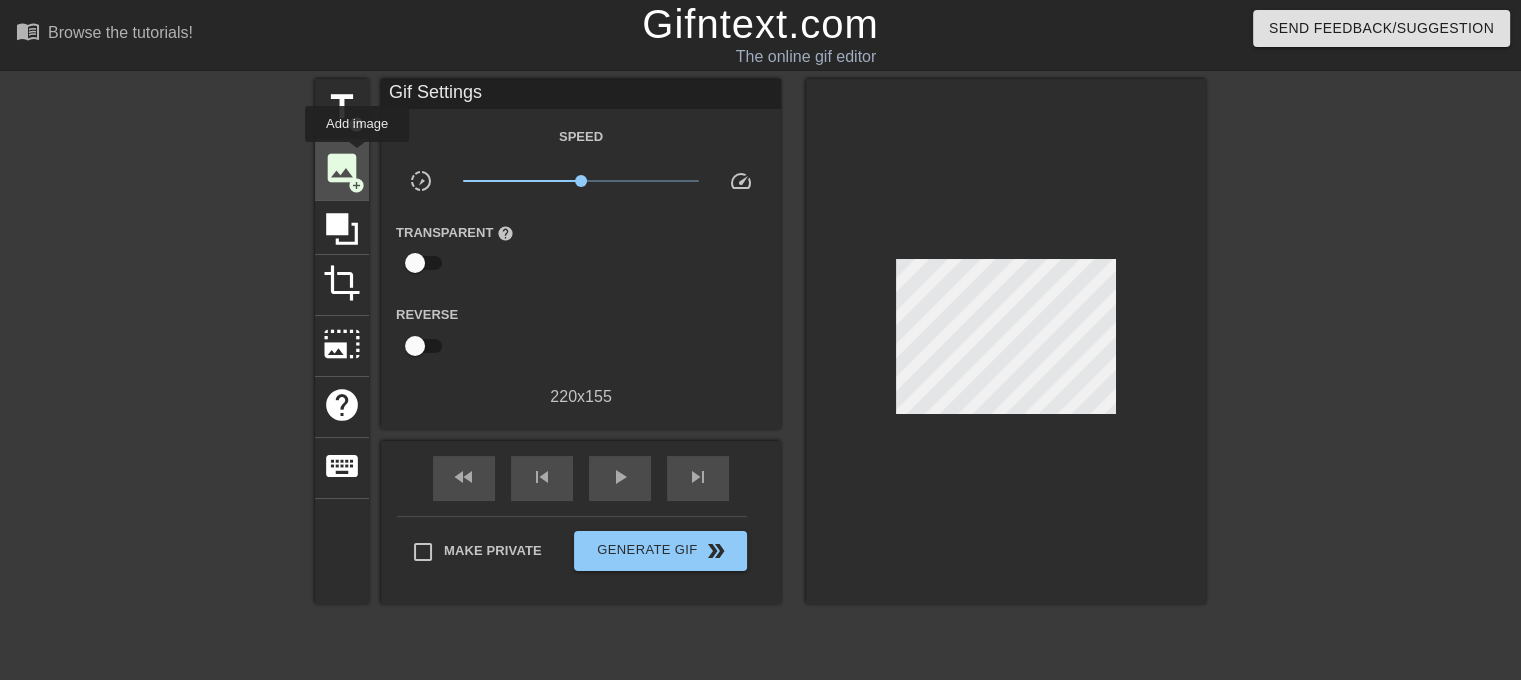 click on "image" at bounding box center [342, 168] 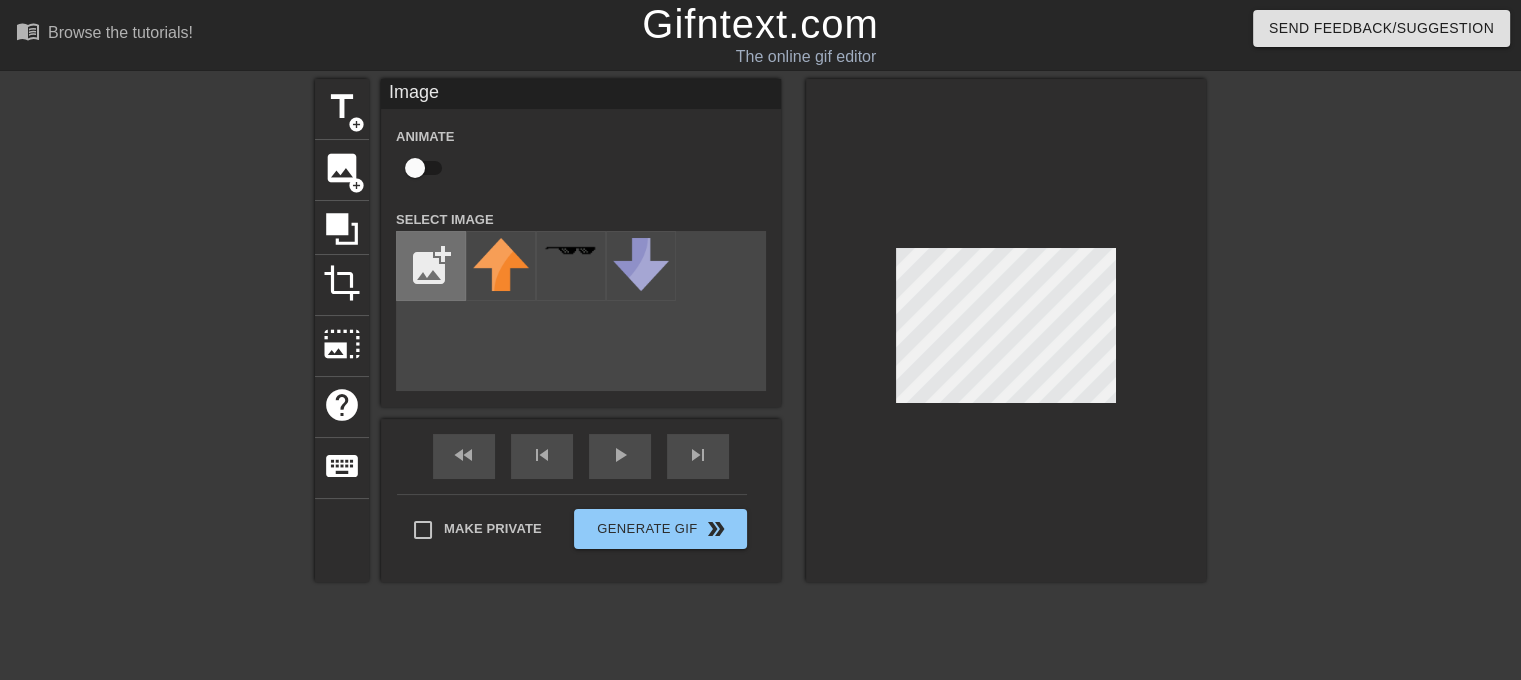 click at bounding box center [431, 266] 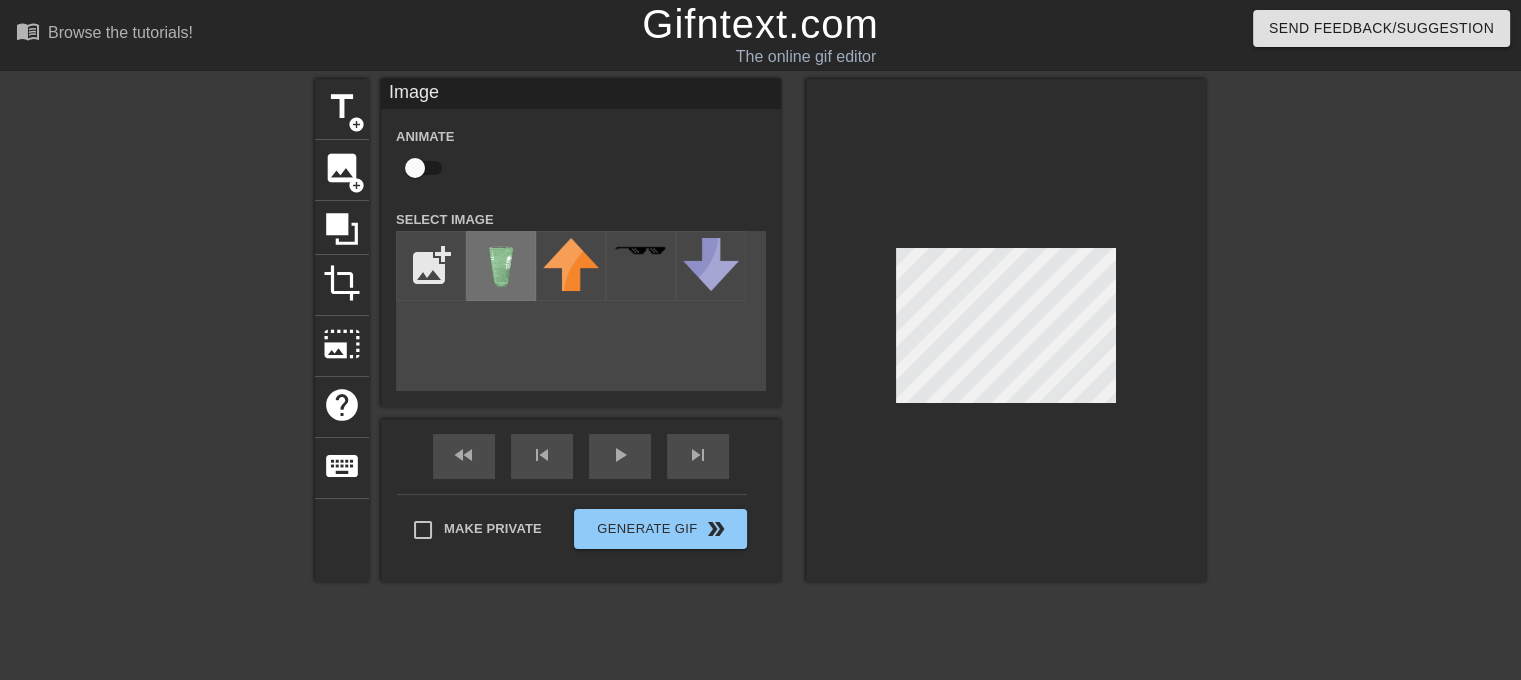 click at bounding box center [501, 266] 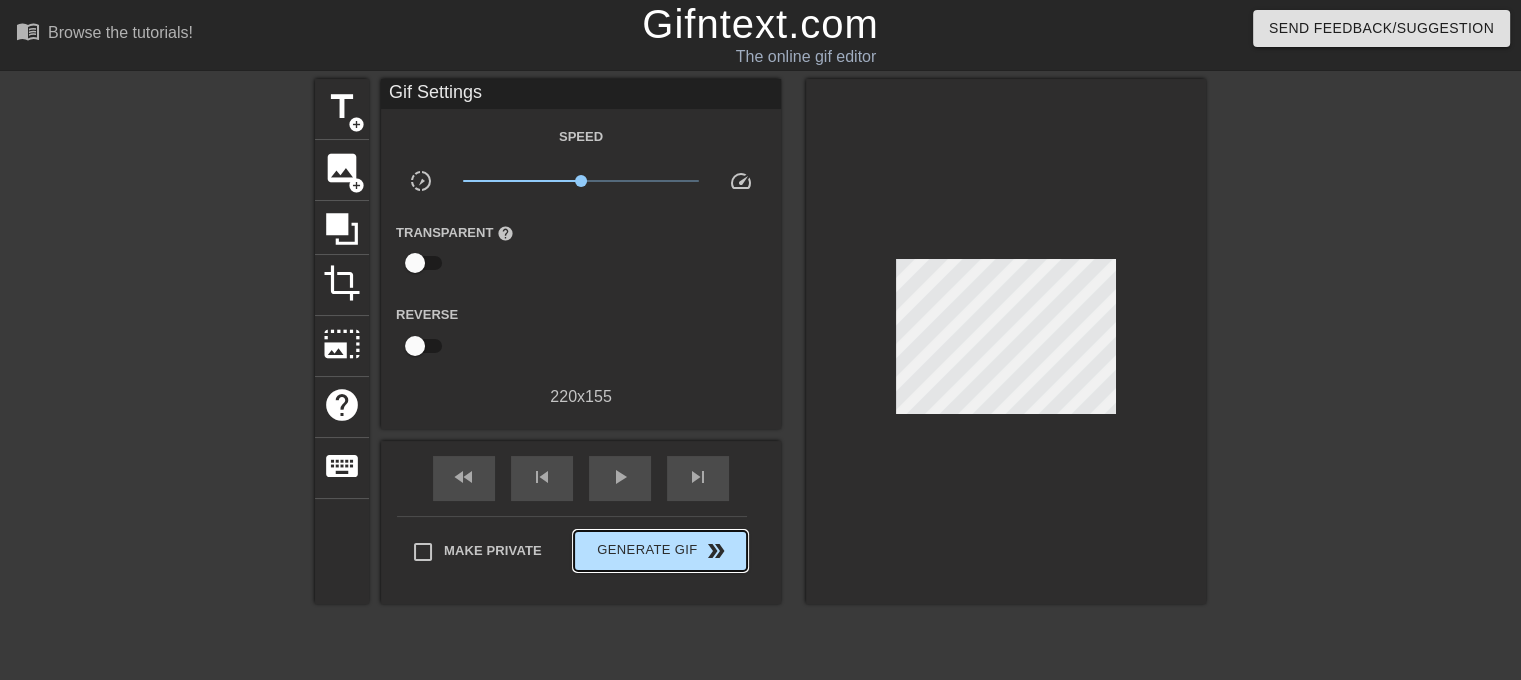 click on "Make Private Generate Gif double_arrow" at bounding box center (572, 555) 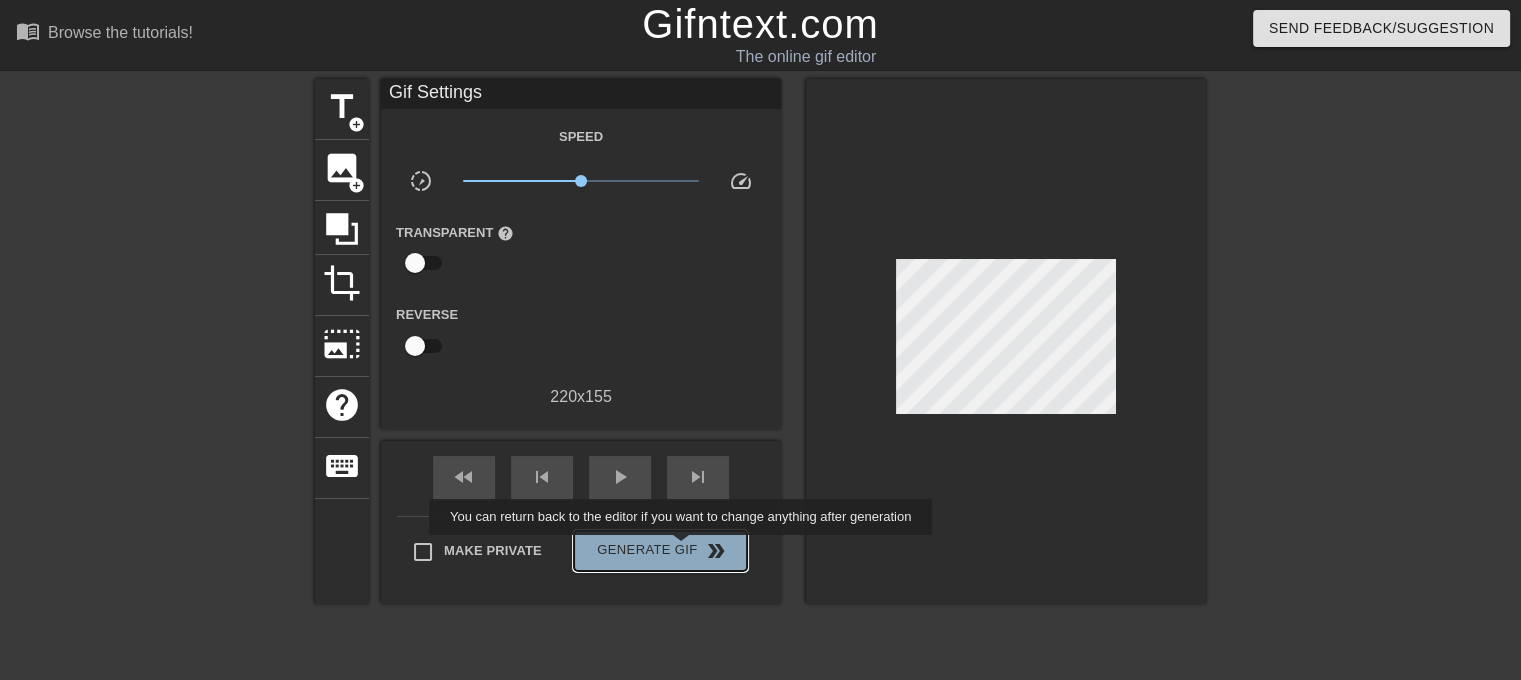 click on "Generate Gif double_arrow" at bounding box center [660, 551] 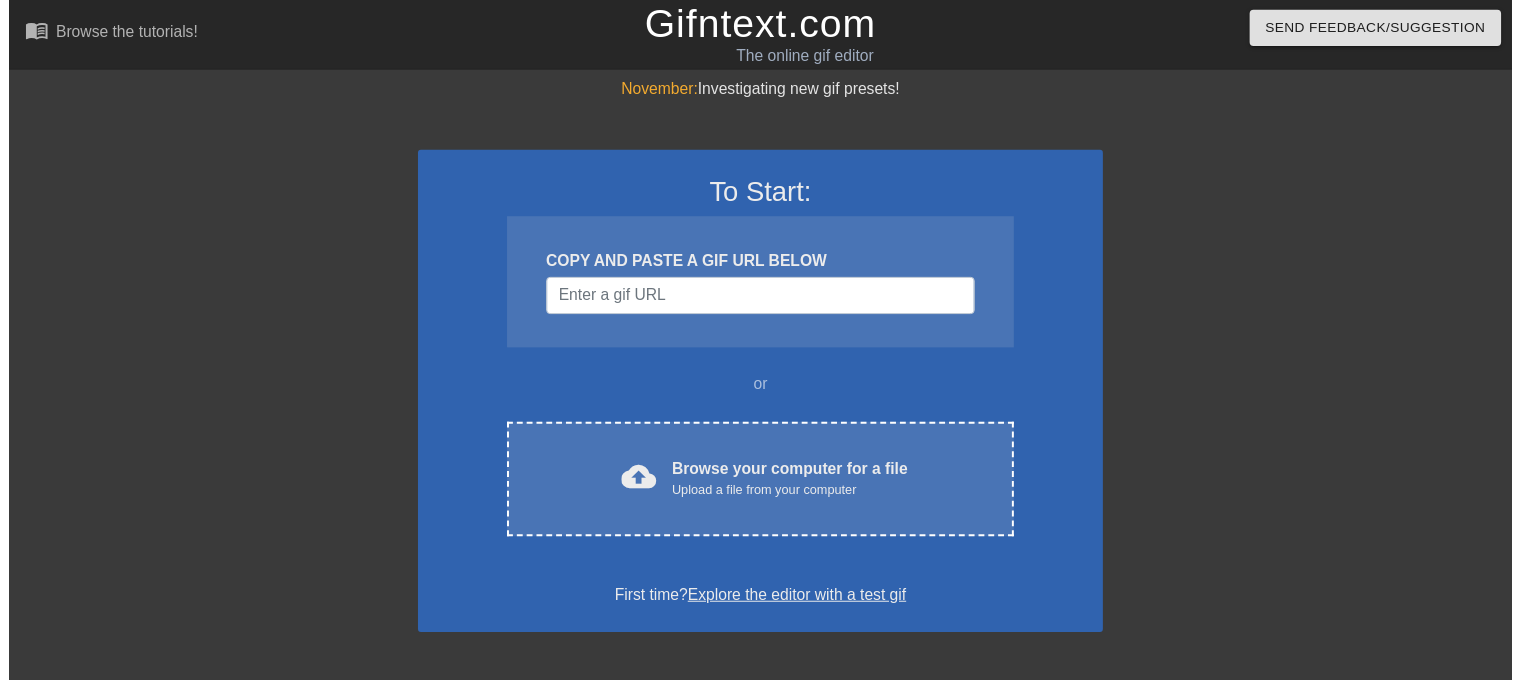 scroll, scrollTop: 0, scrollLeft: 0, axis: both 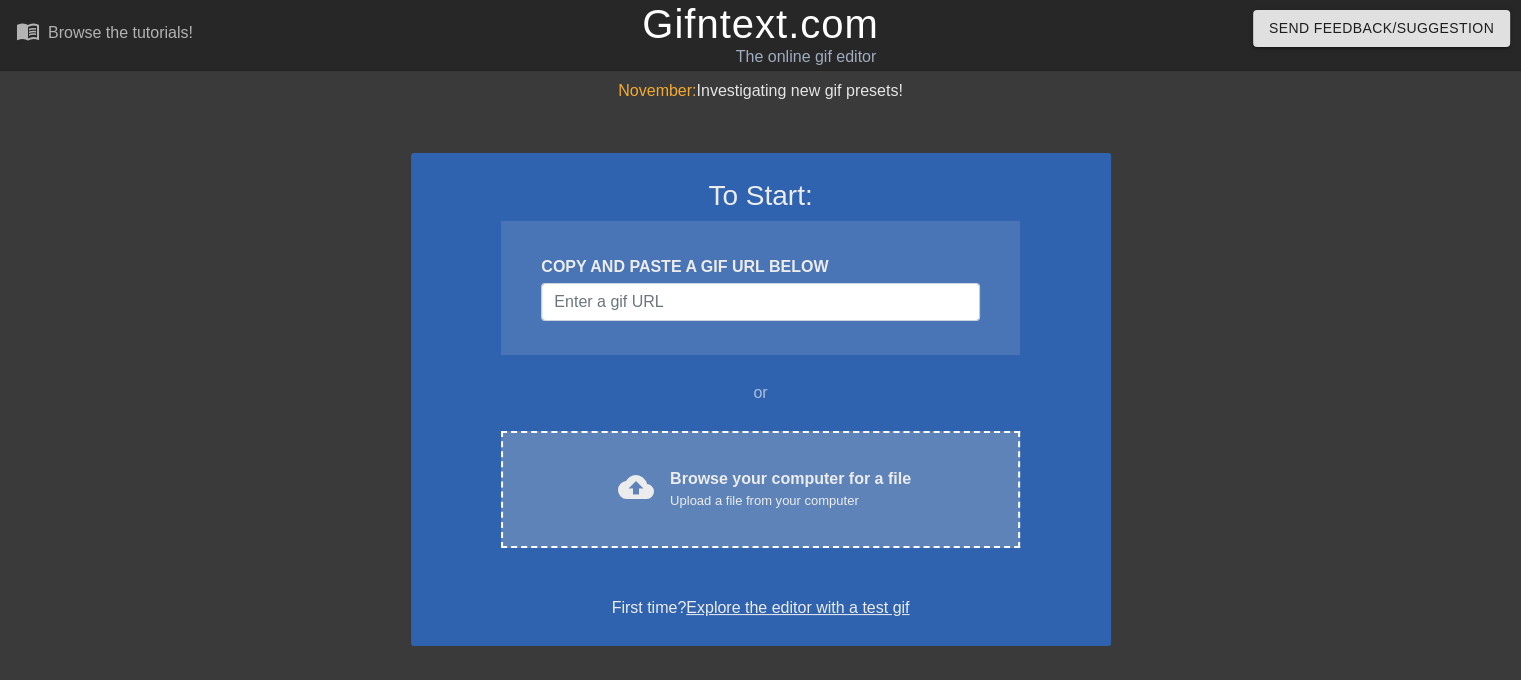 click on "Upload a file from your computer" at bounding box center [790, 501] 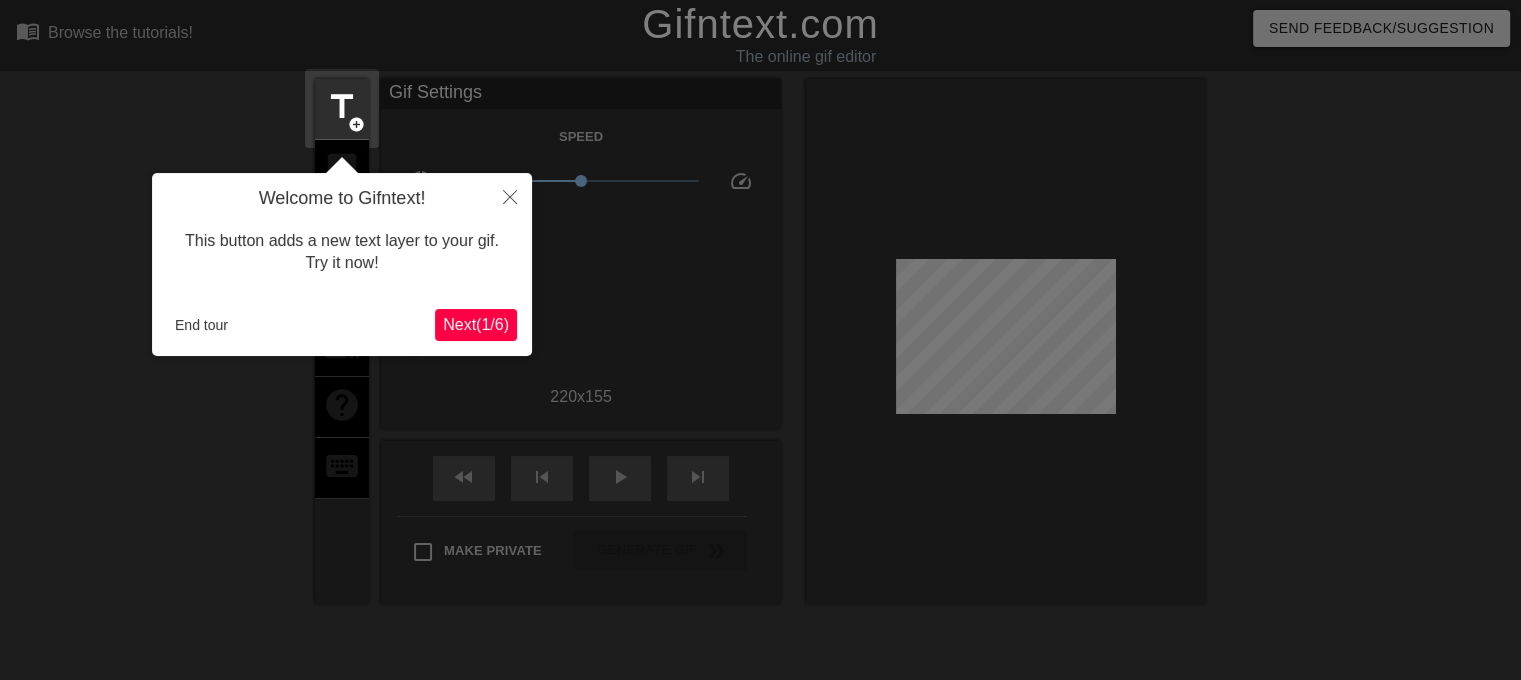 scroll, scrollTop: 48, scrollLeft: 0, axis: vertical 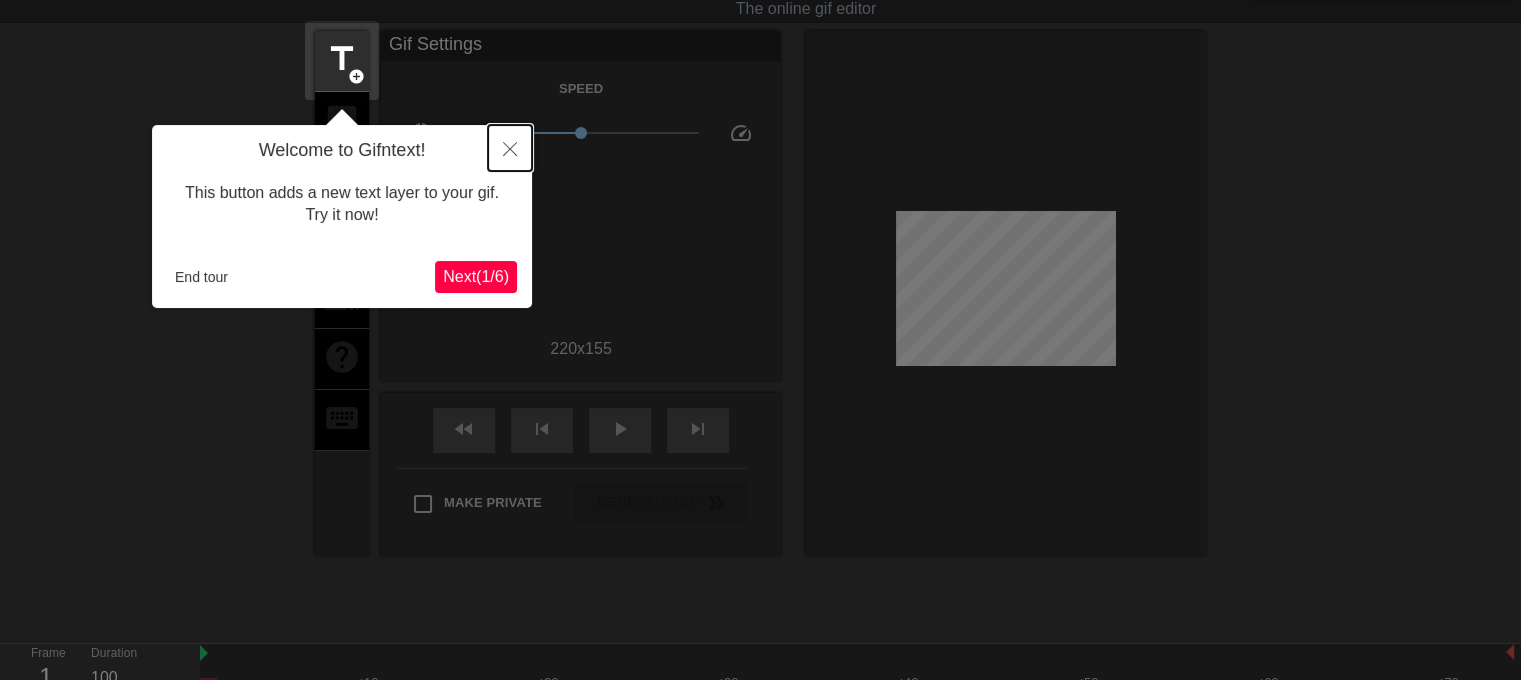 click at bounding box center (510, 148) 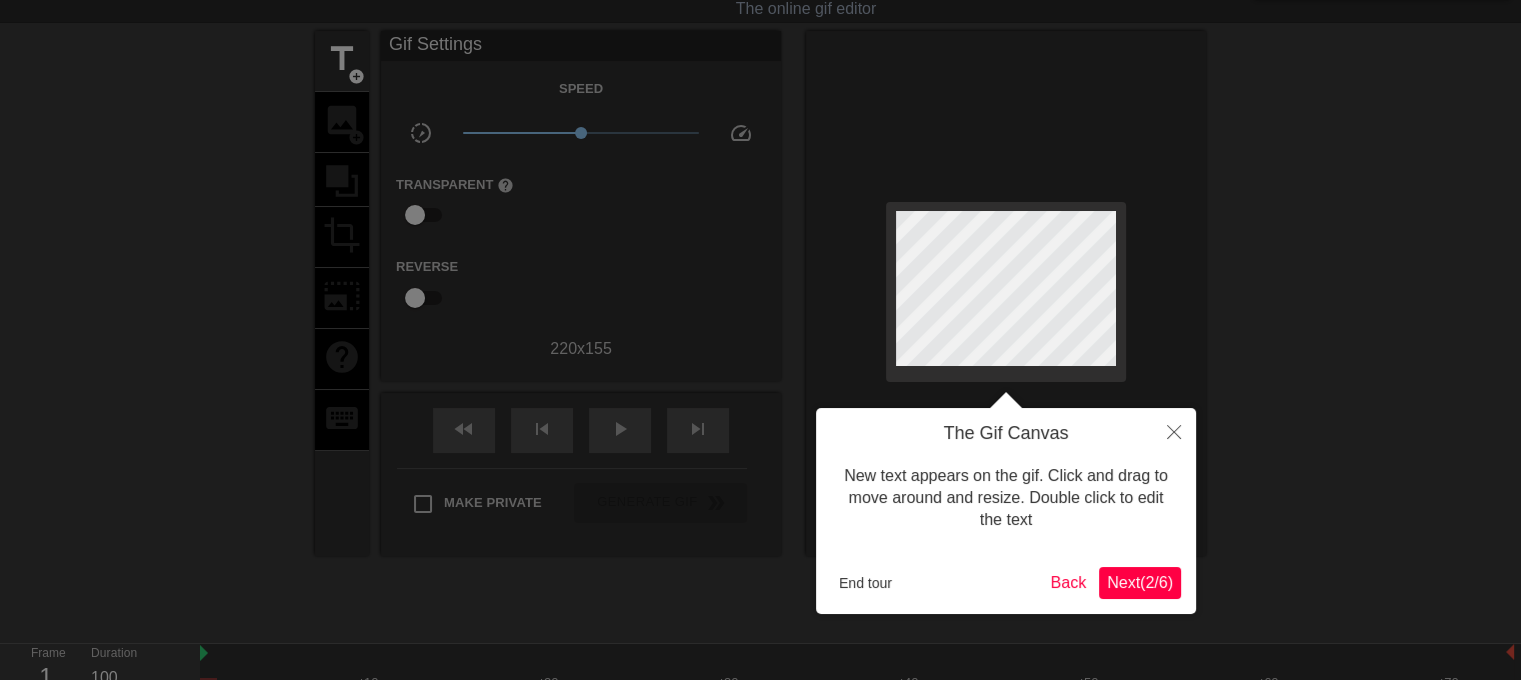 scroll, scrollTop: 0, scrollLeft: 0, axis: both 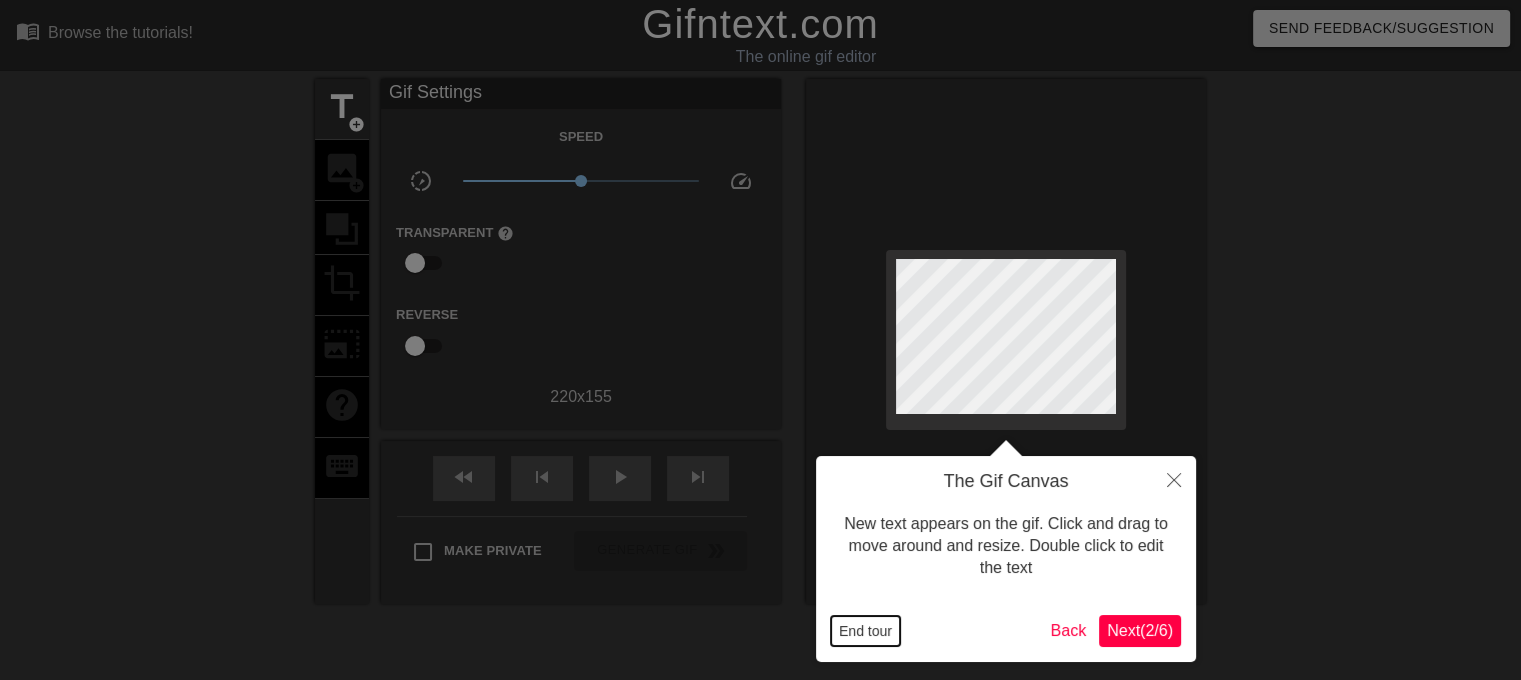 click on "End tour" at bounding box center [865, 631] 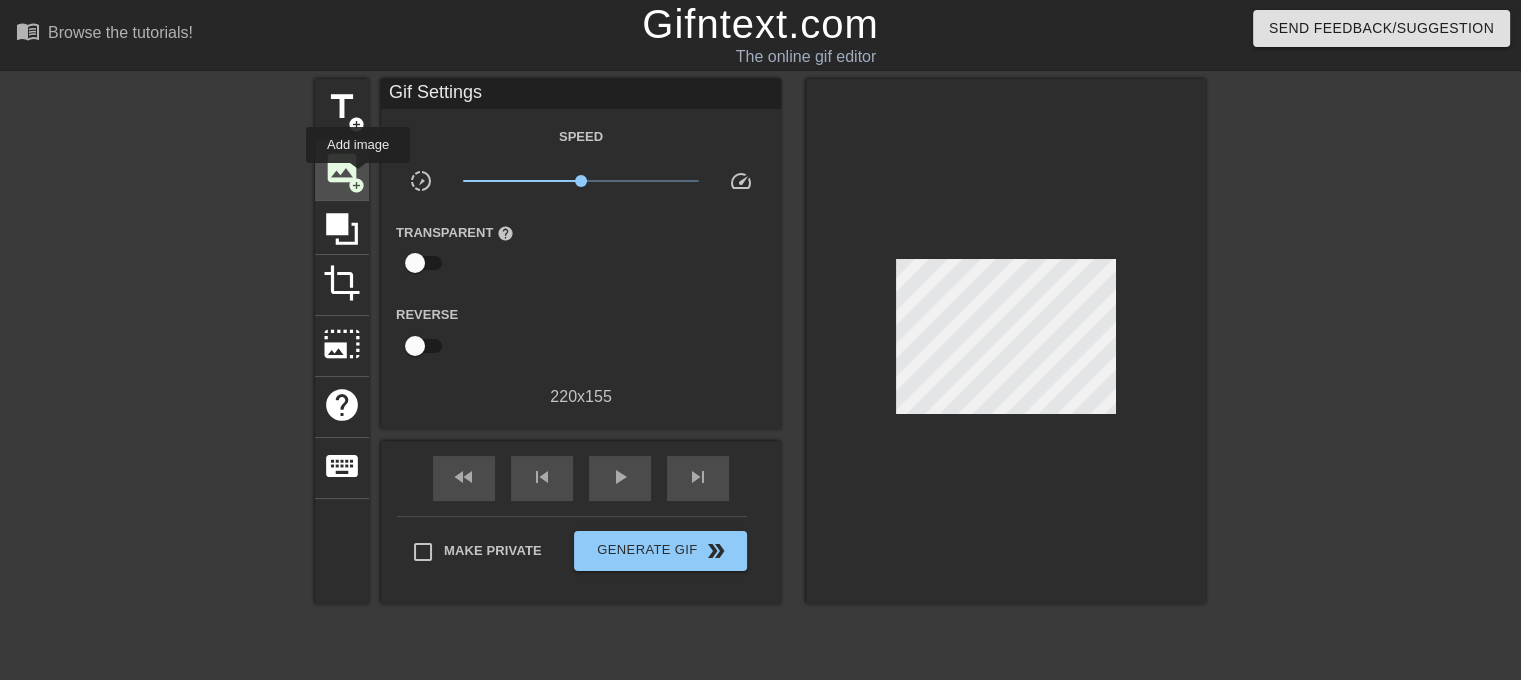 click on "add_circle" at bounding box center [356, 185] 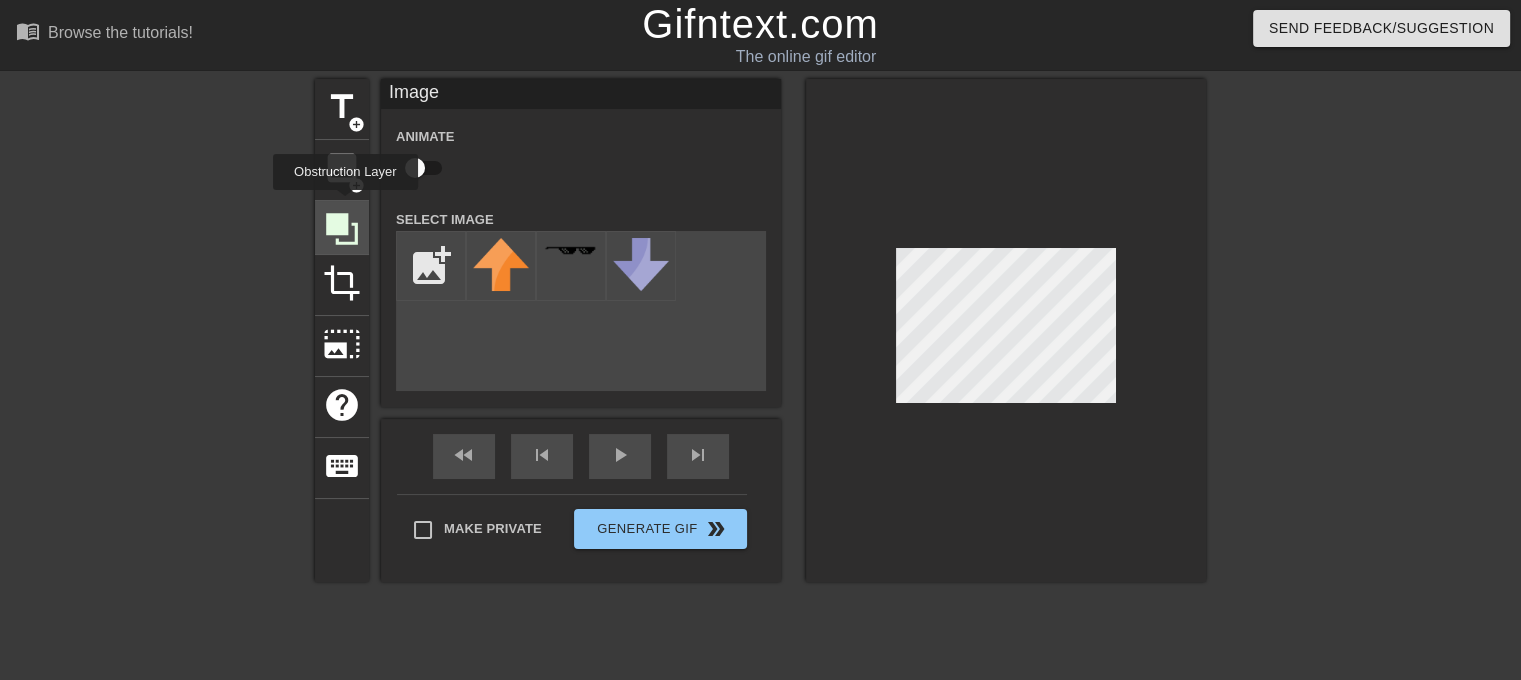 click 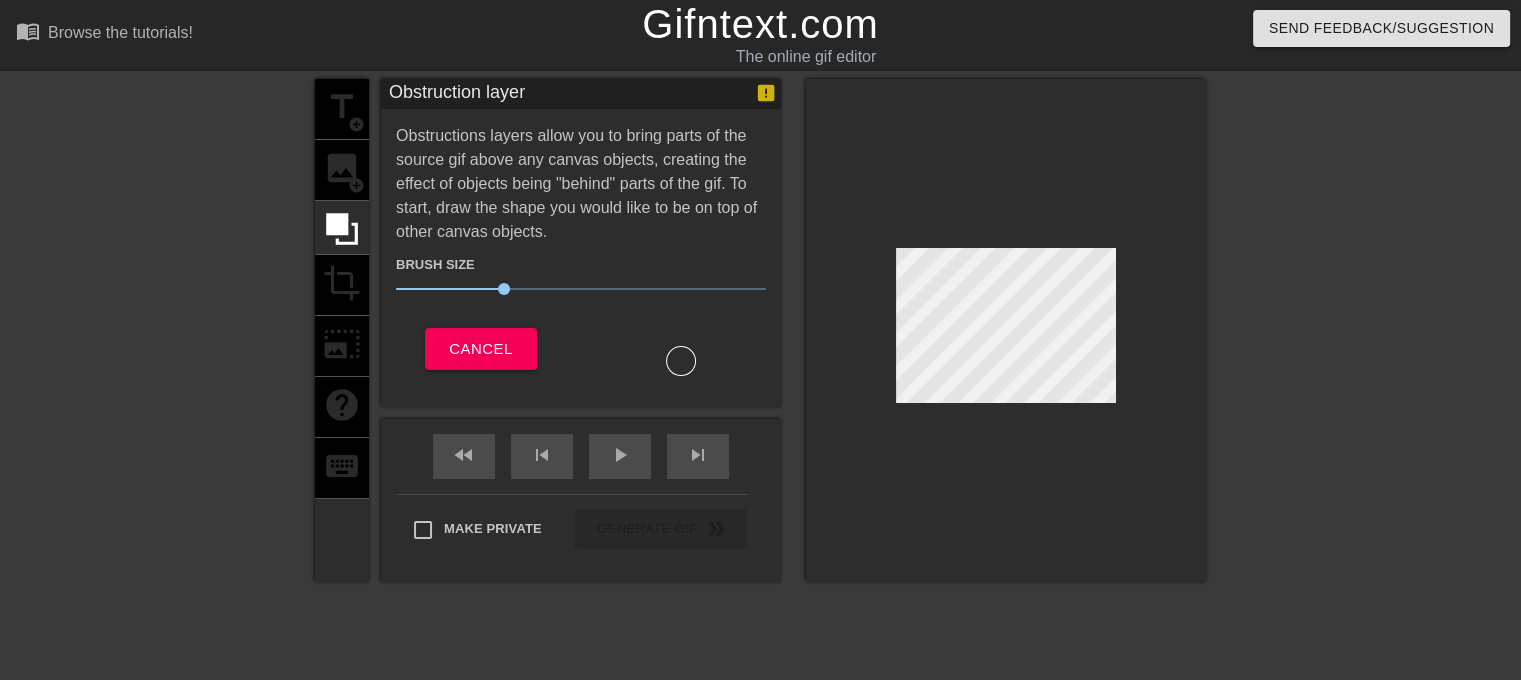 click on "title add_circle image add_circle crop photo_size_select_large help keyboard" at bounding box center (342, 330) 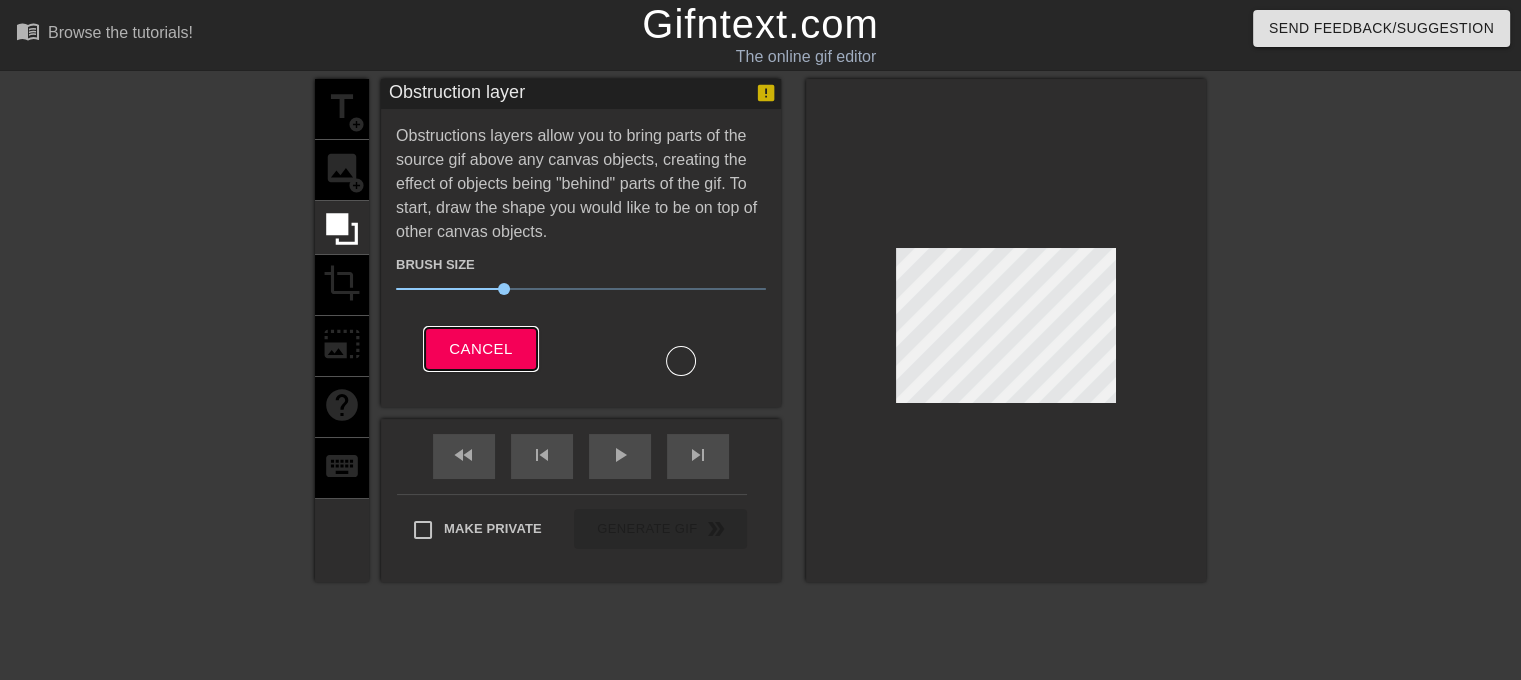click on "Cancel" at bounding box center (480, 349) 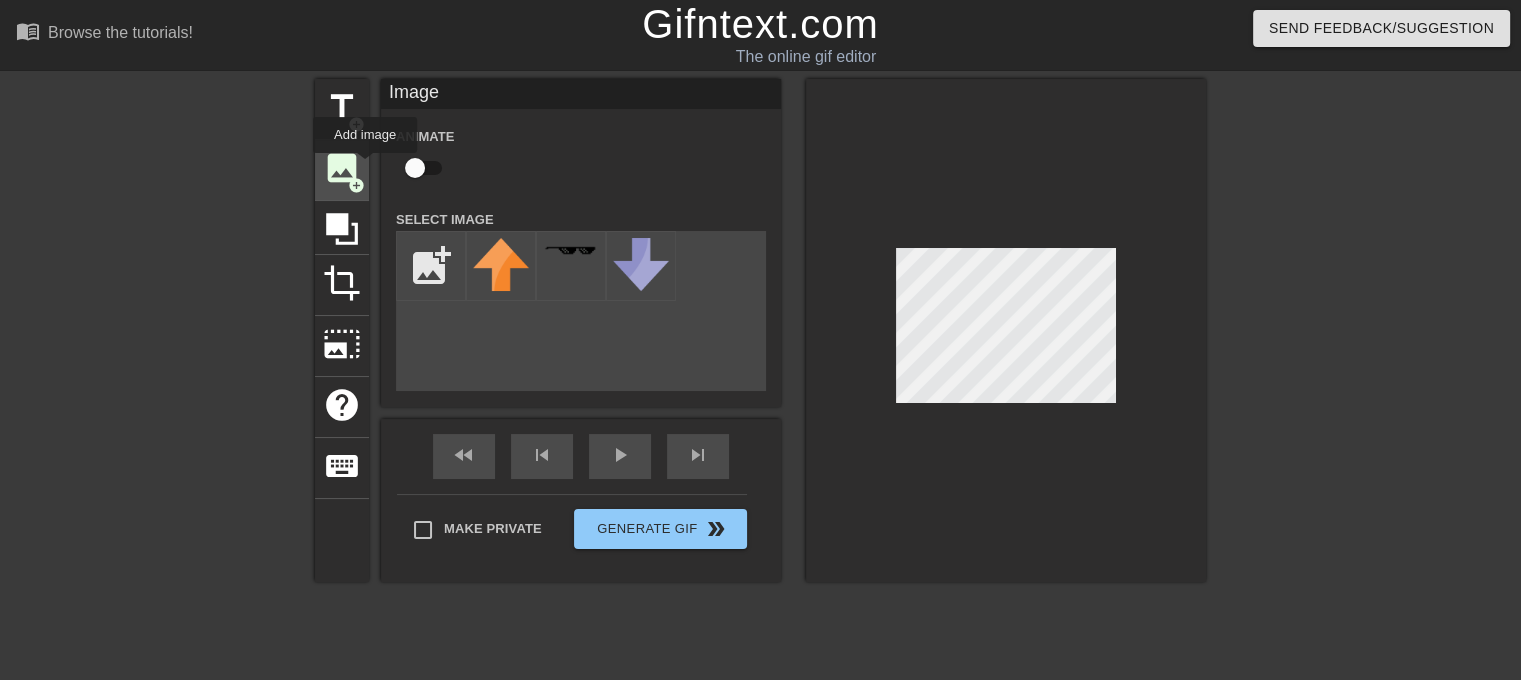 click on "image add_circle" at bounding box center [342, 170] 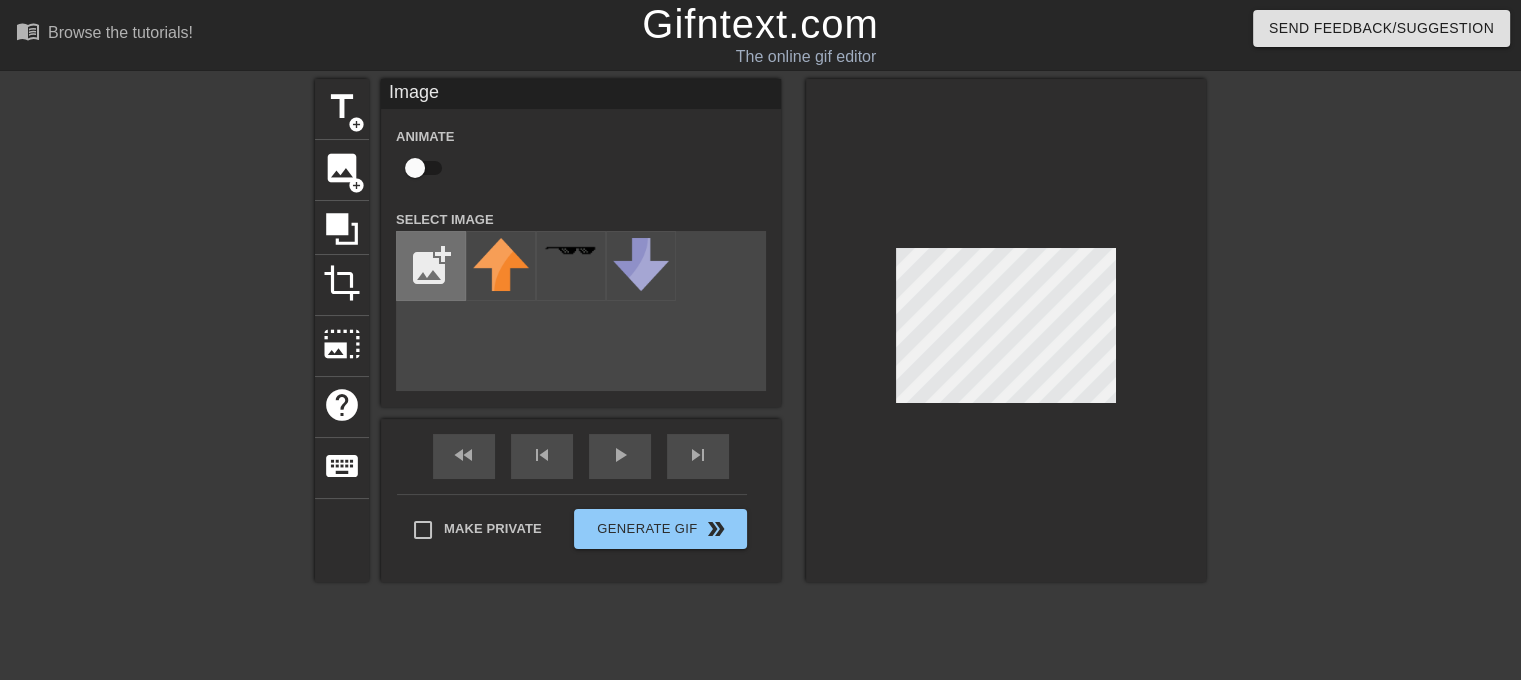 click at bounding box center (431, 266) 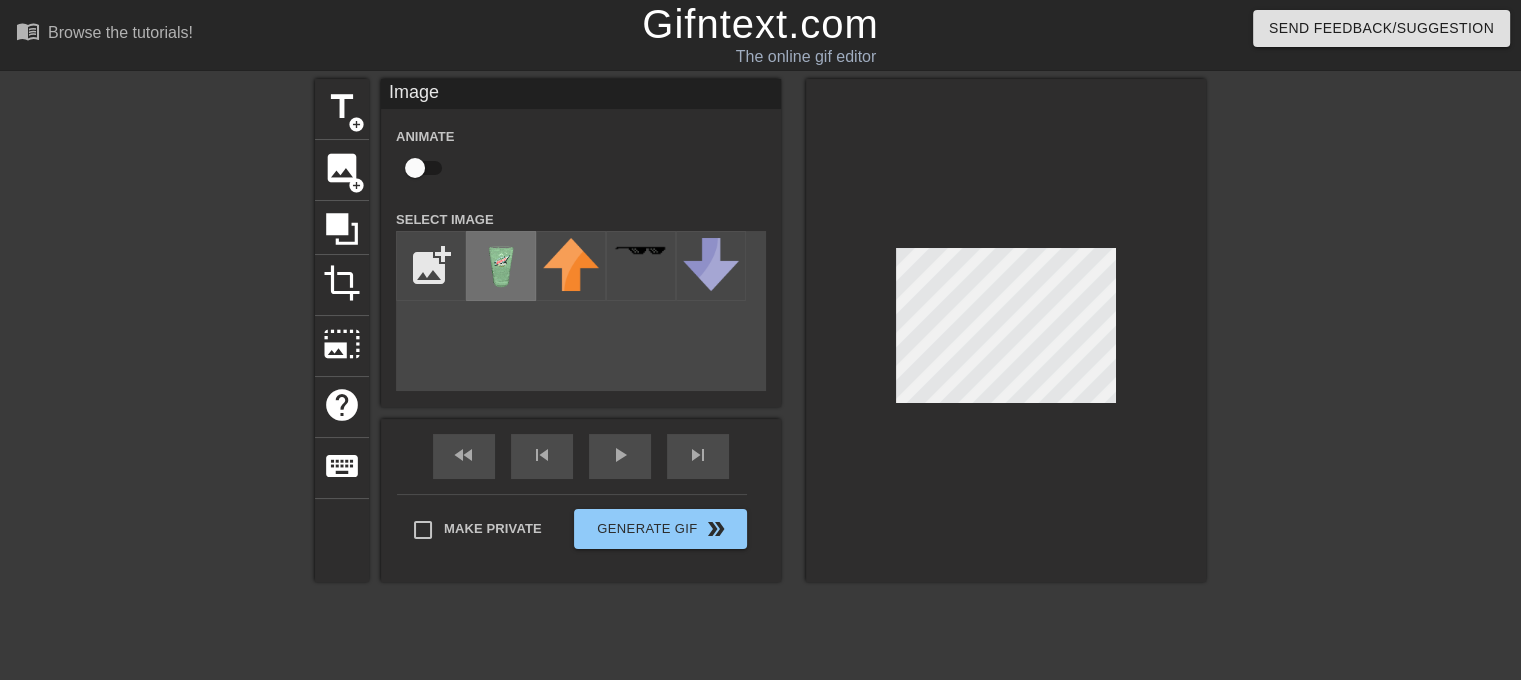 click at bounding box center [501, 266] 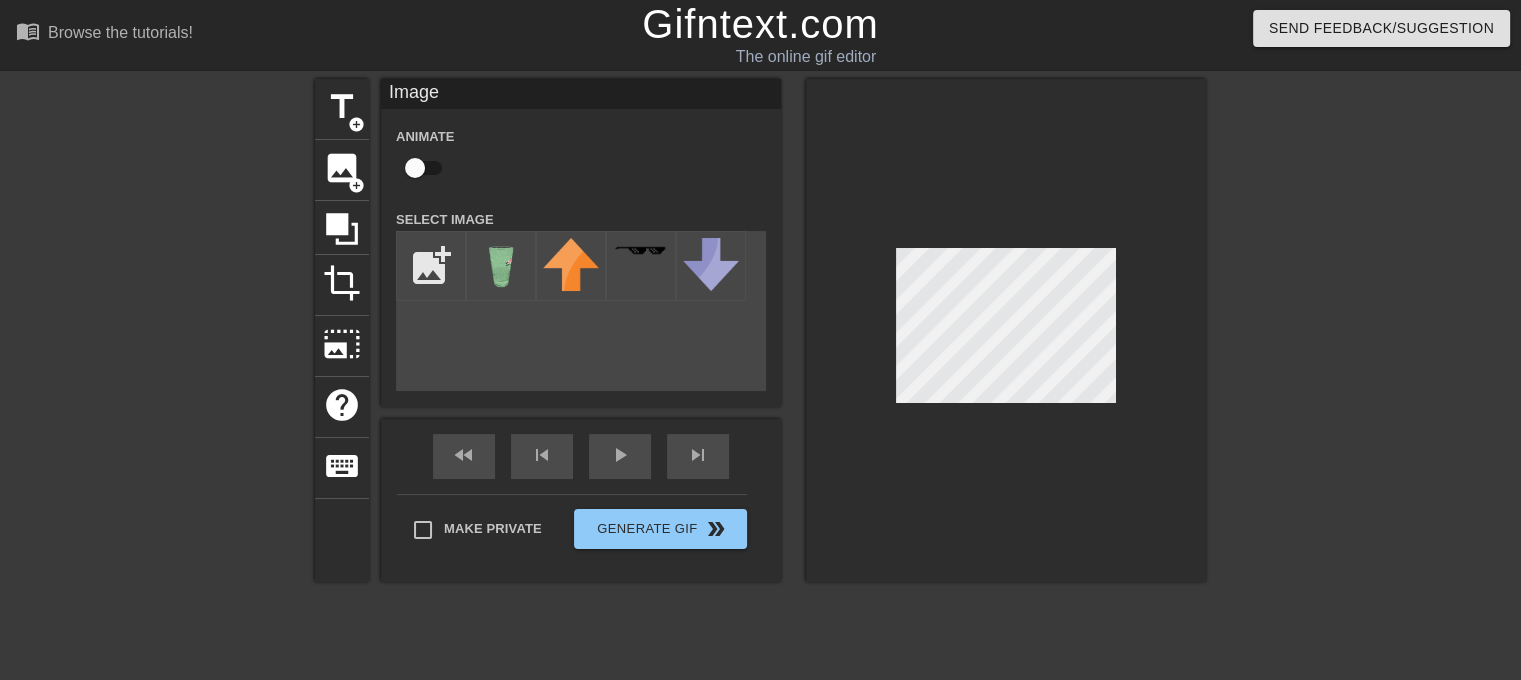 click at bounding box center [1006, 330] 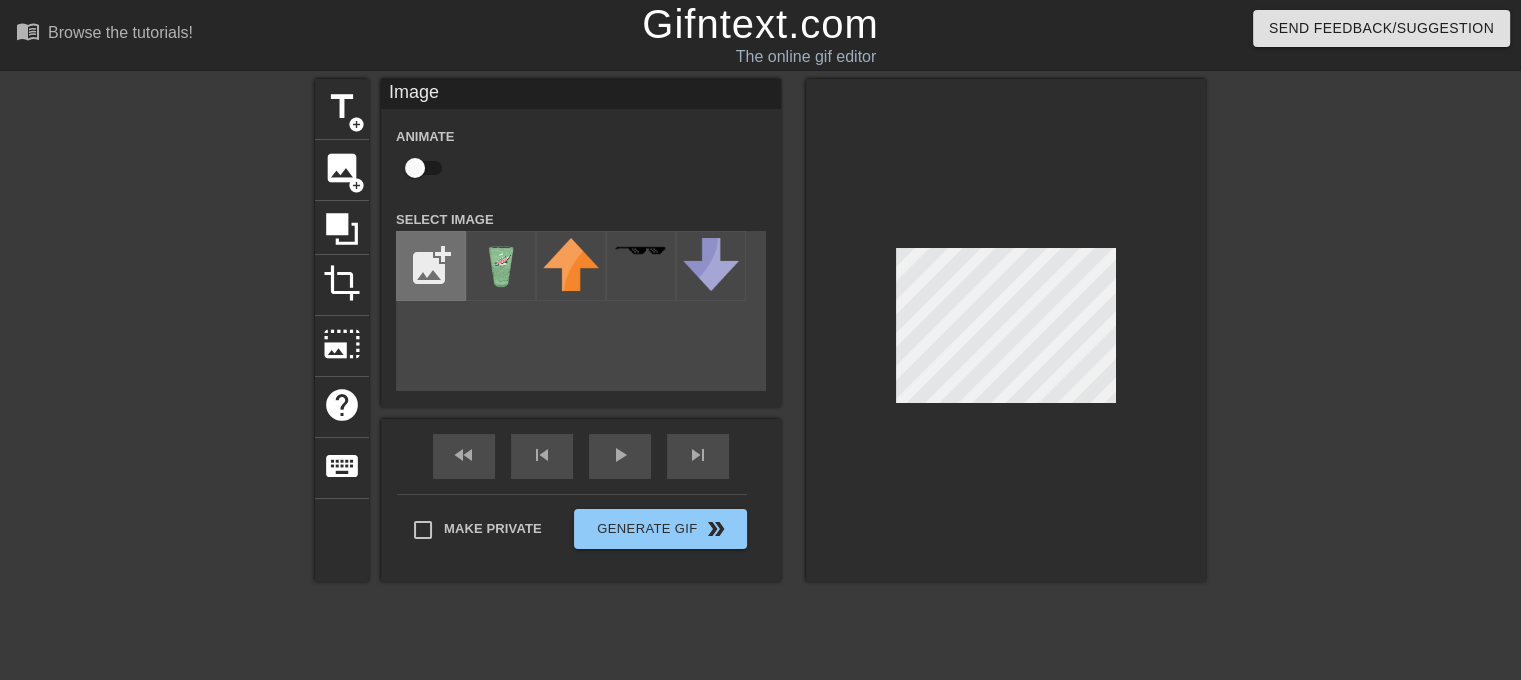 click at bounding box center [431, 266] 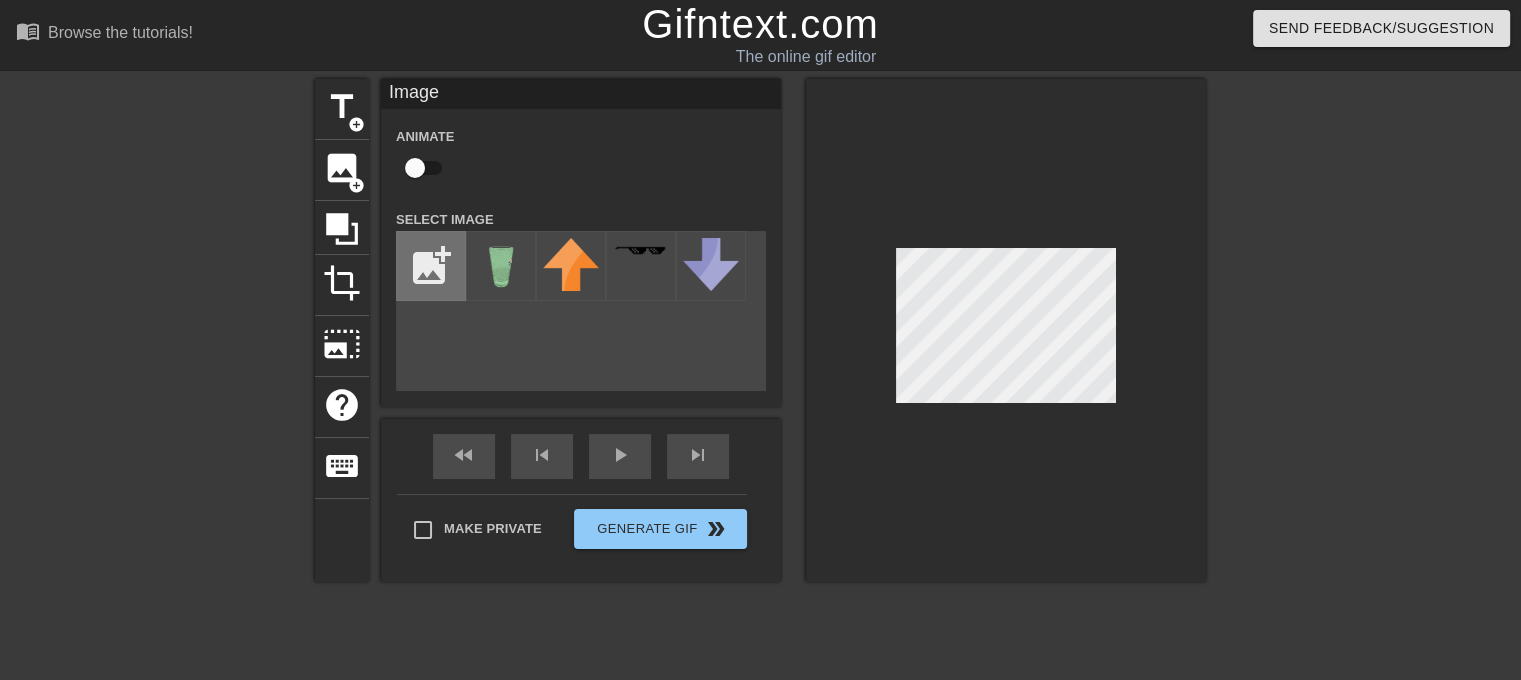 type on "C:\fakepath\Package_28987.webp" 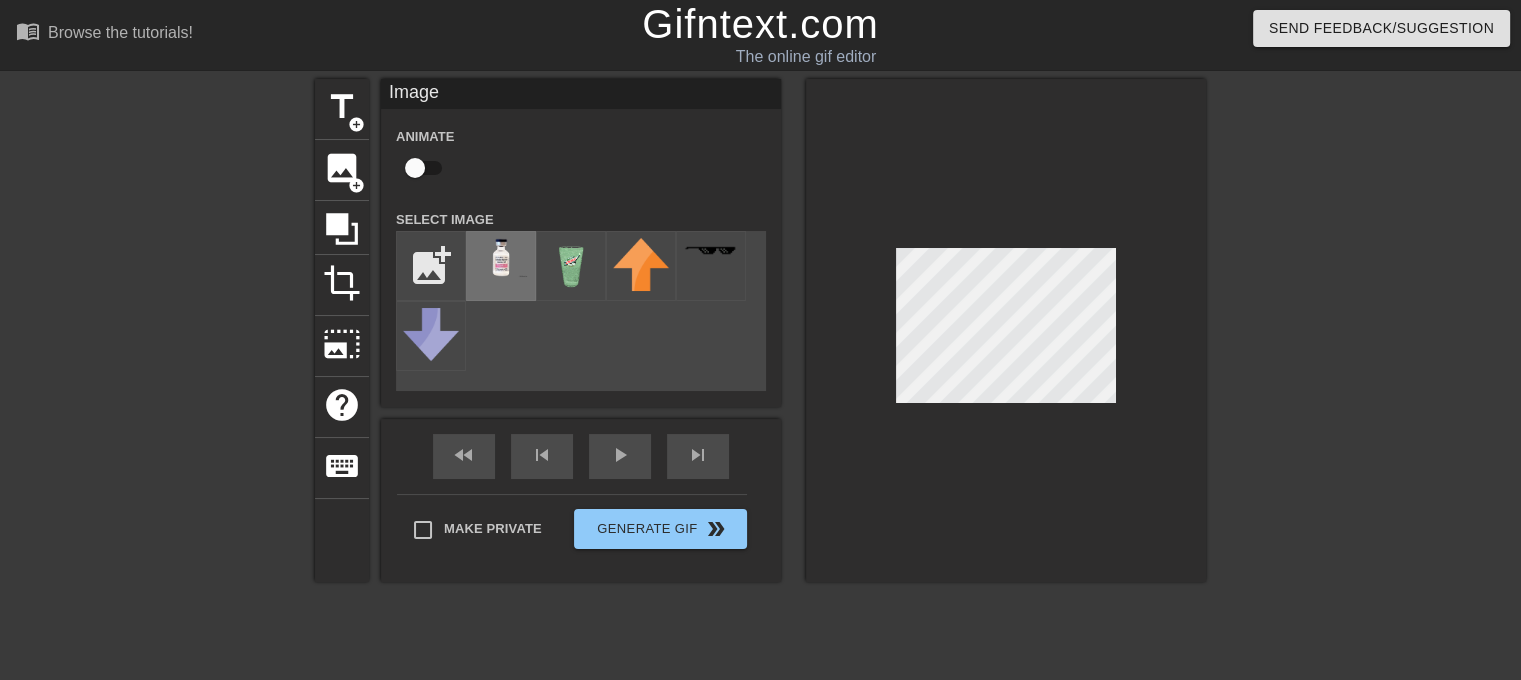click at bounding box center (501, 257) 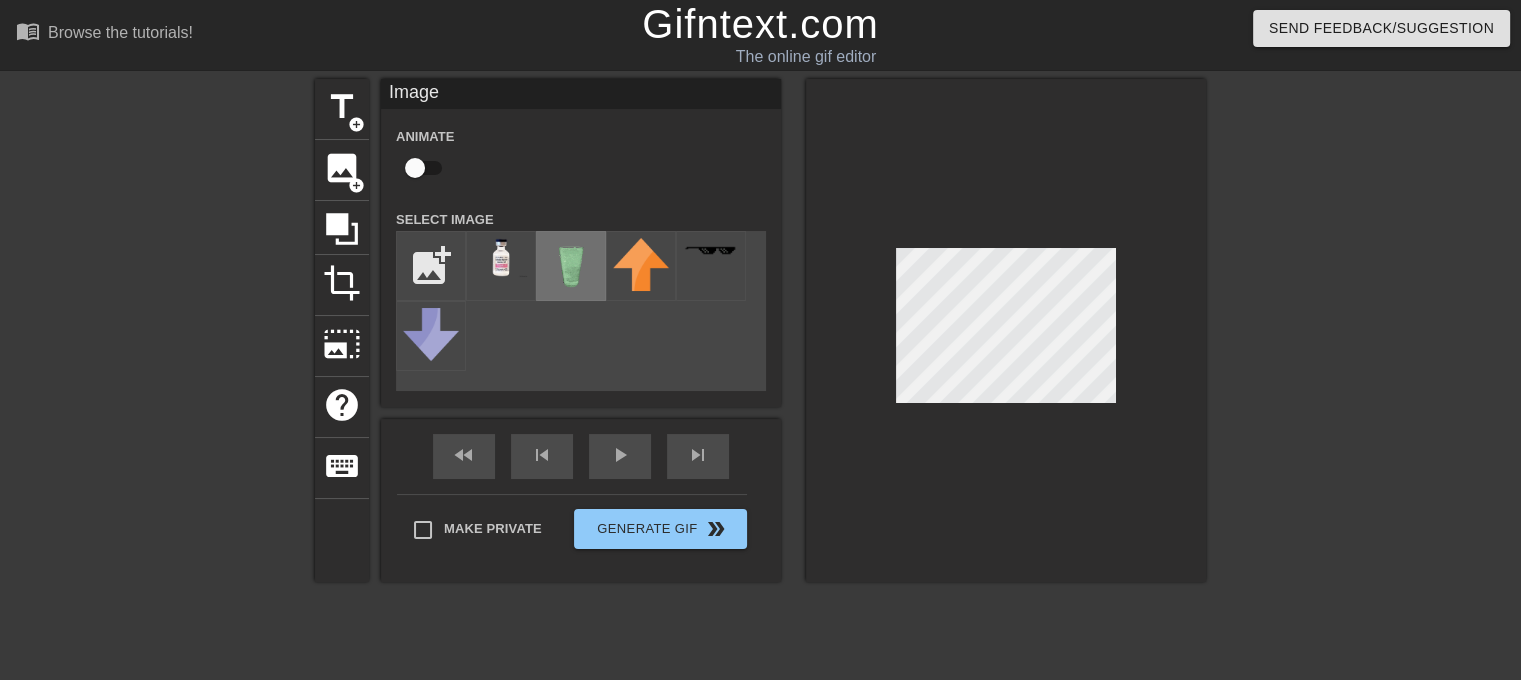 click at bounding box center [571, 266] 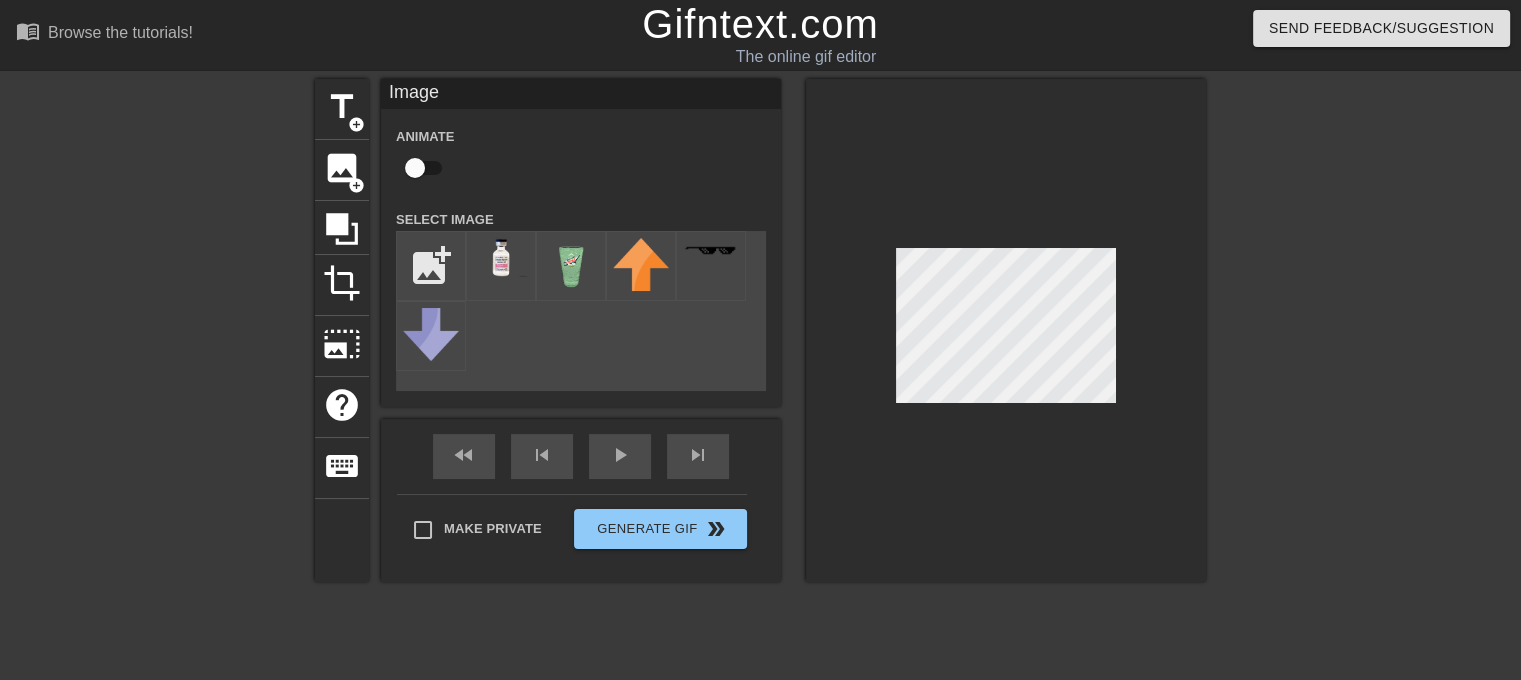 click at bounding box center (1006, 330) 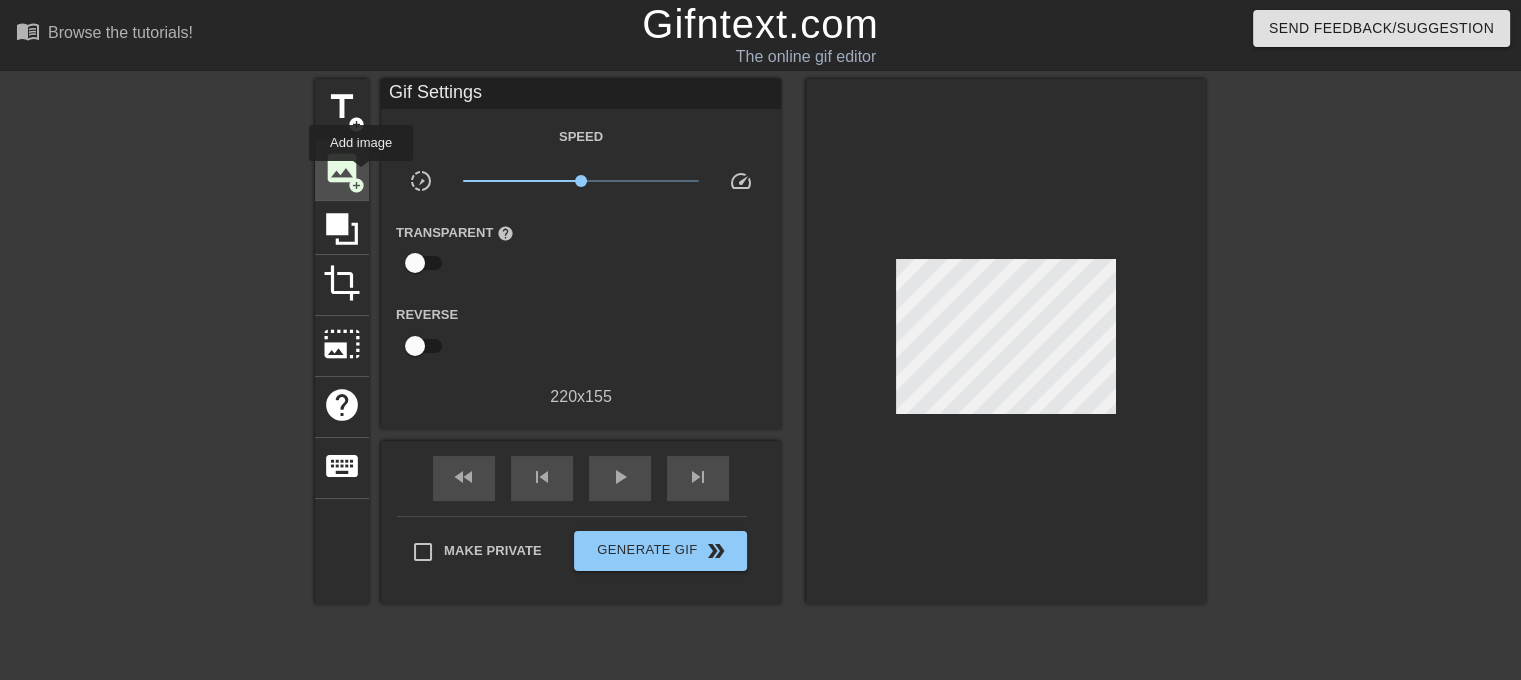 click on "add_circle" at bounding box center [356, 185] 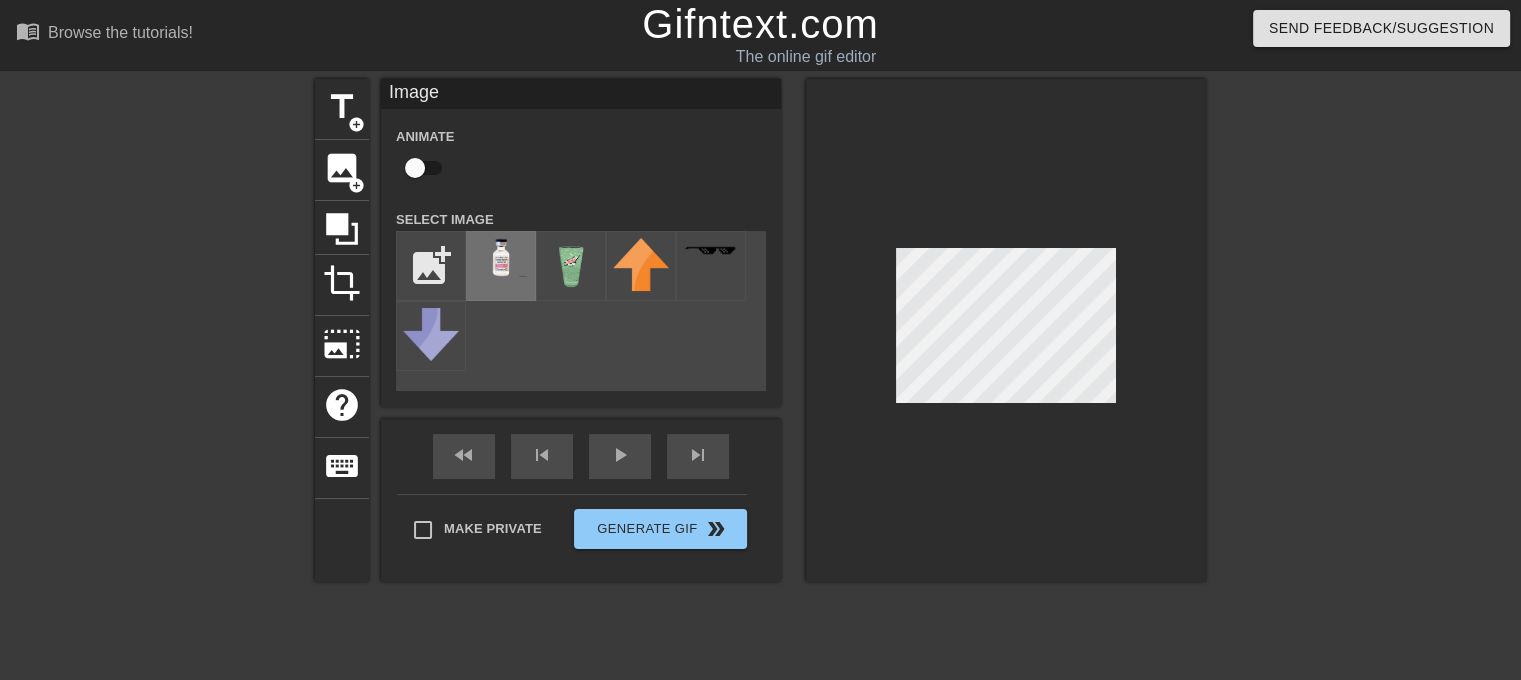 click at bounding box center (501, 257) 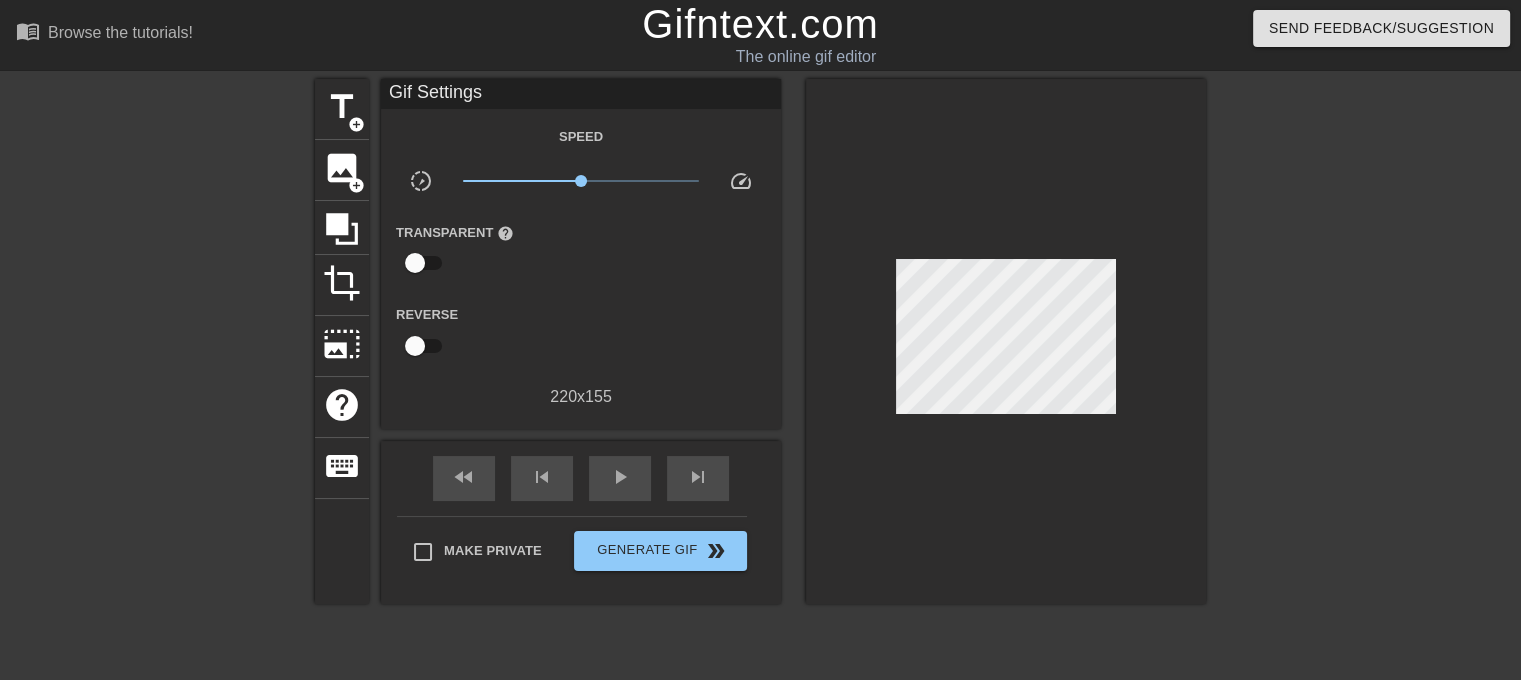 click at bounding box center (1006, 341) 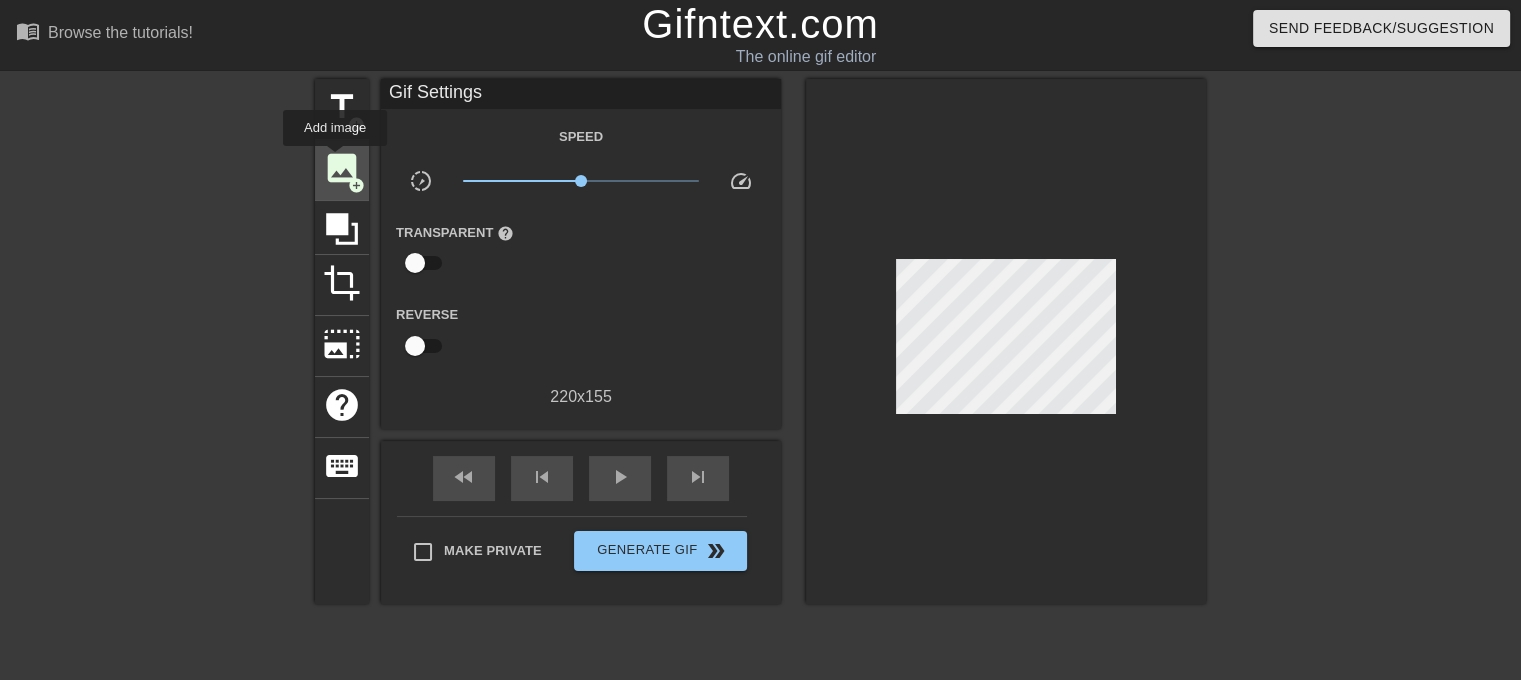 click on "image" at bounding box center [342, 168] 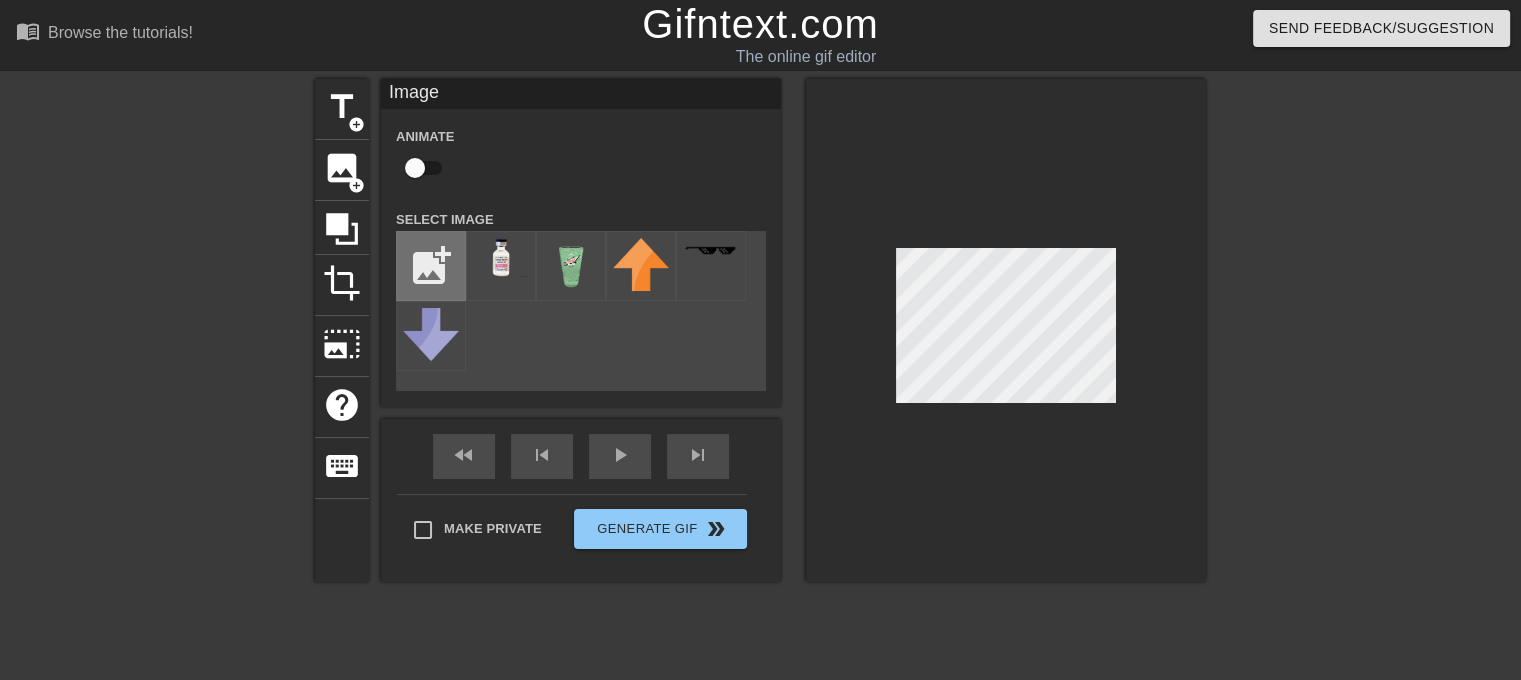 click at bounding box center [431, 266] 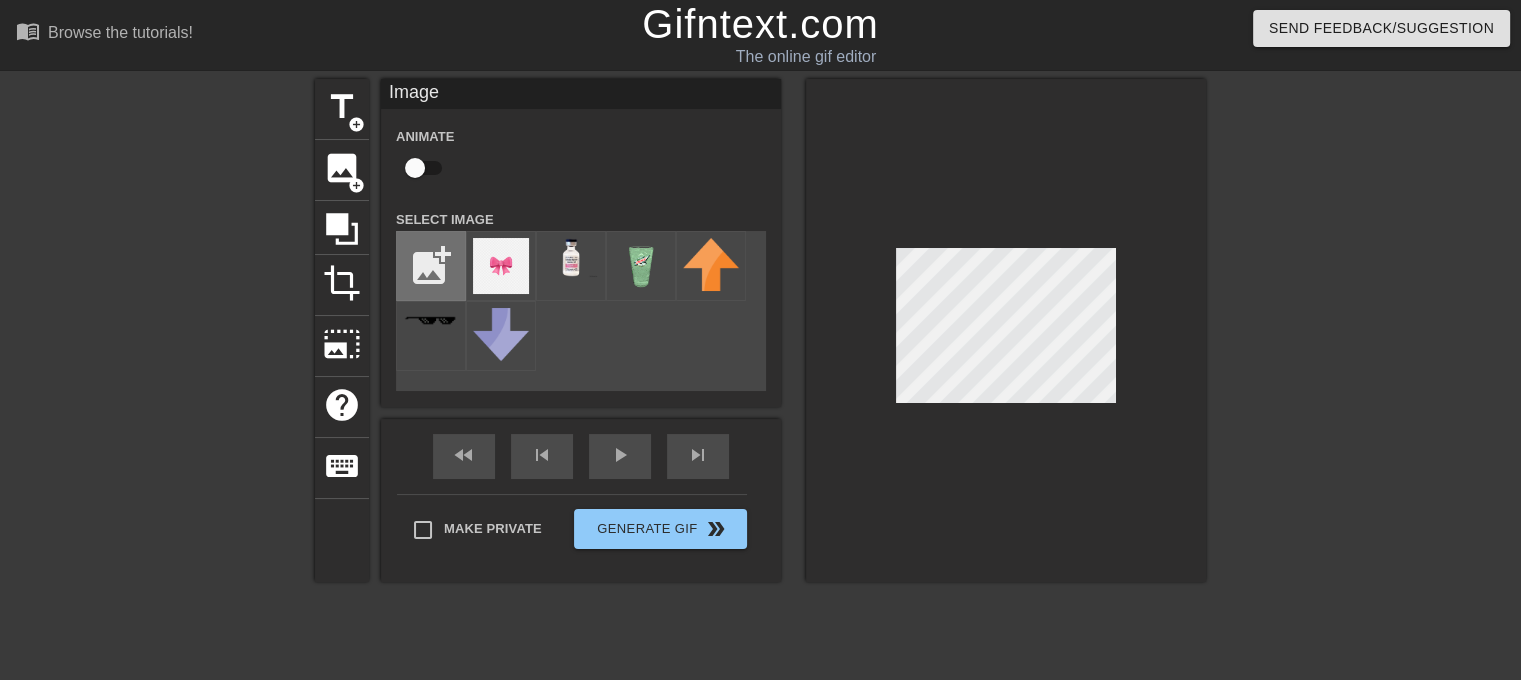 click at bounding box center (431, 266) 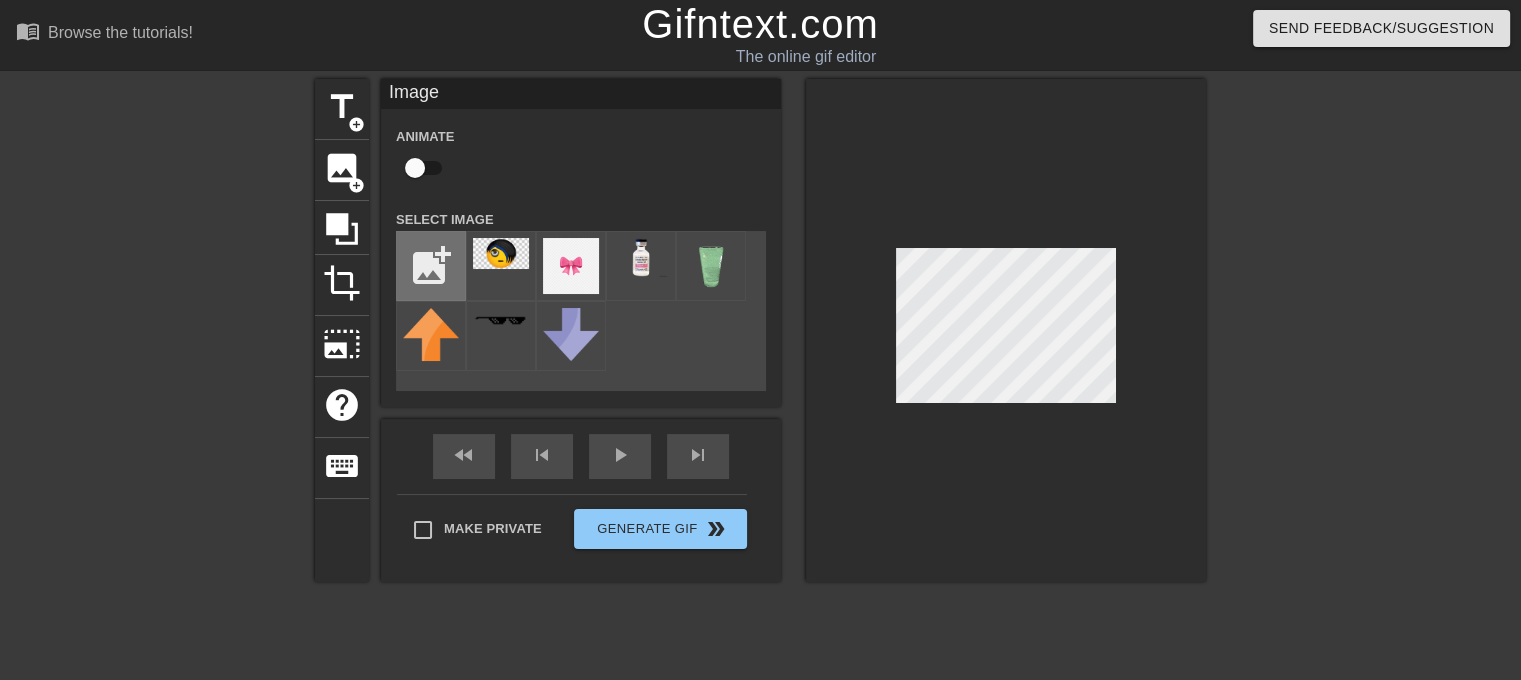 click at bounding box center (431, 266) 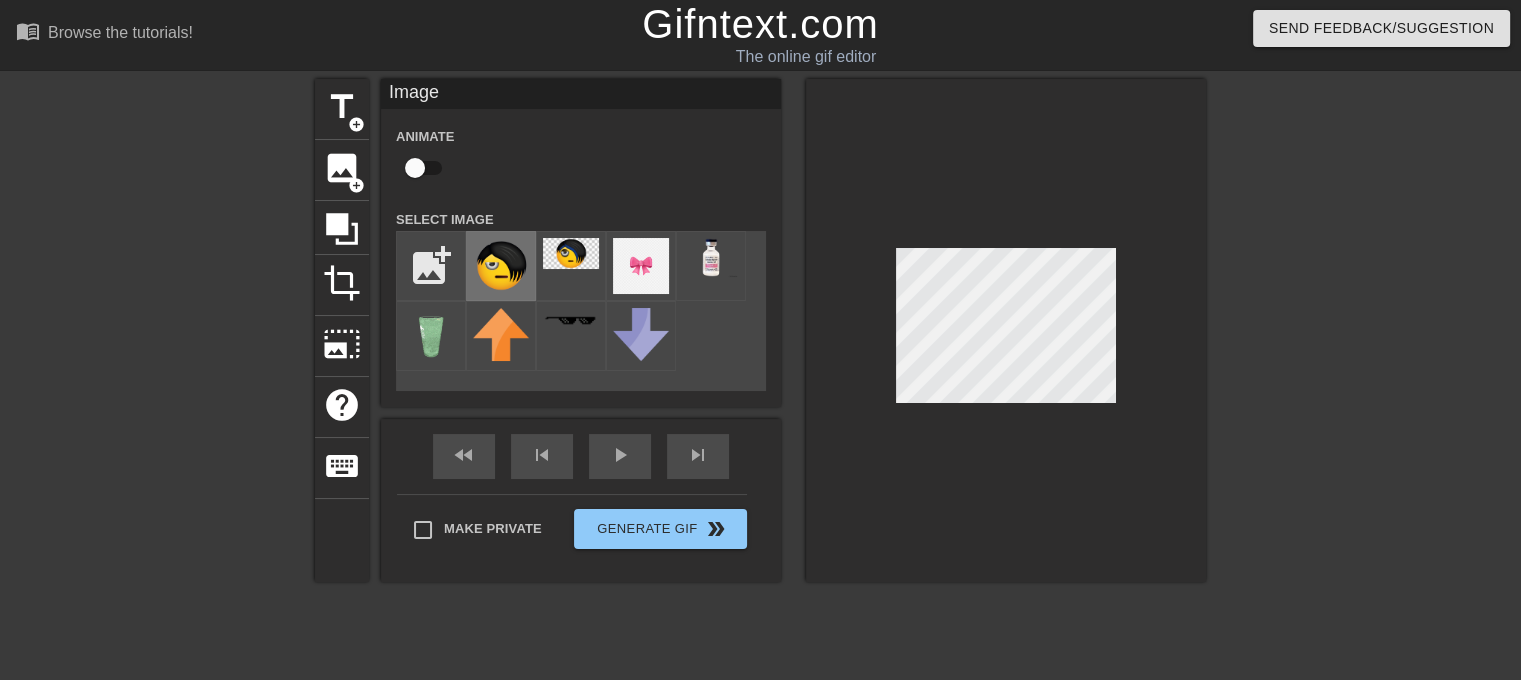 click at bounding box center (501, 266) 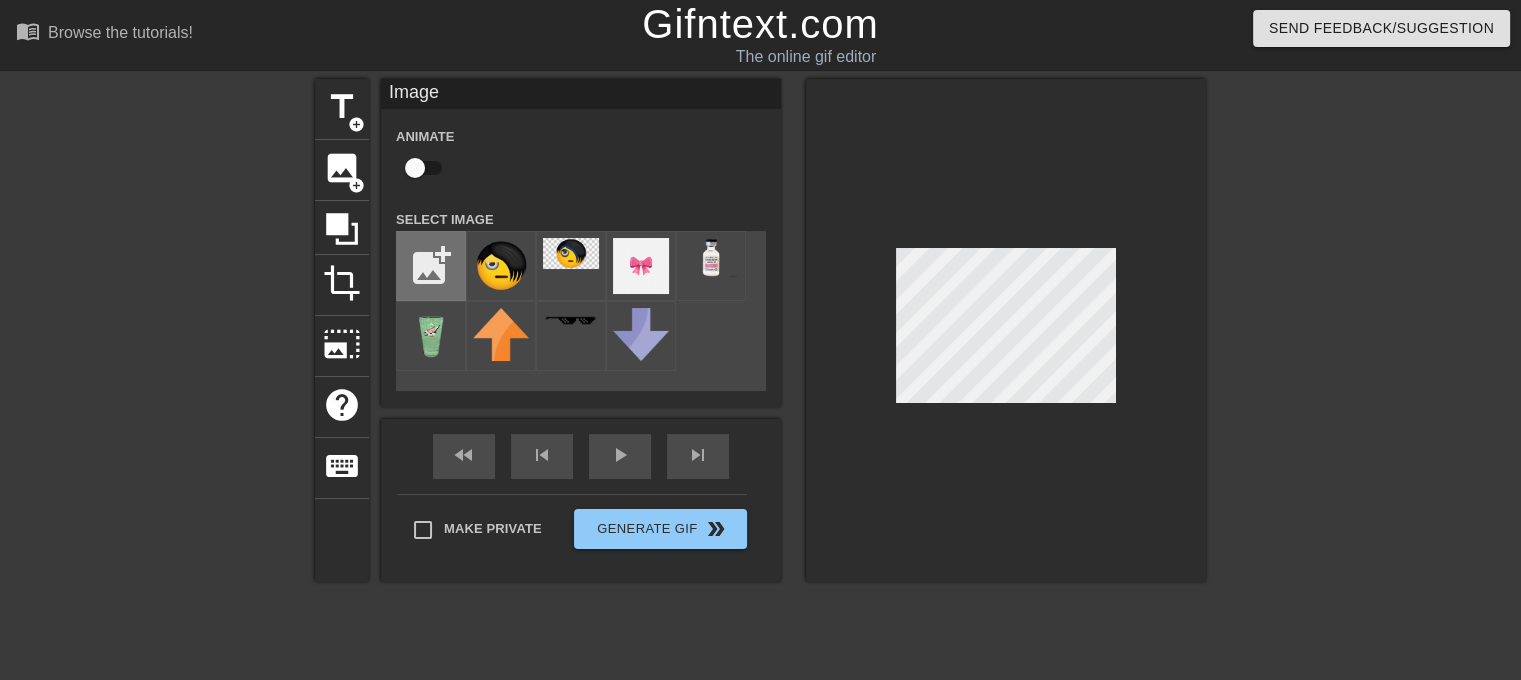click at bounding box center (431, 266) 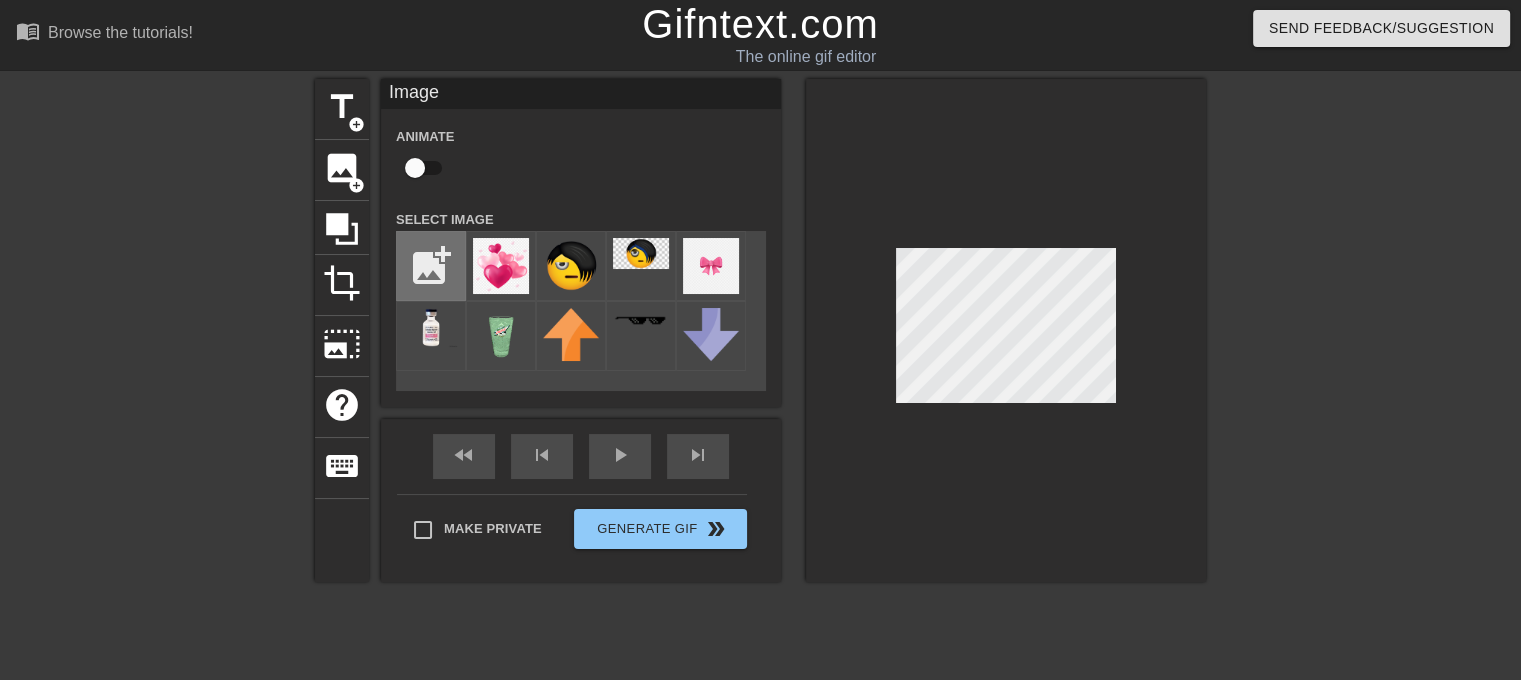 click at bounding box center [431, 266] 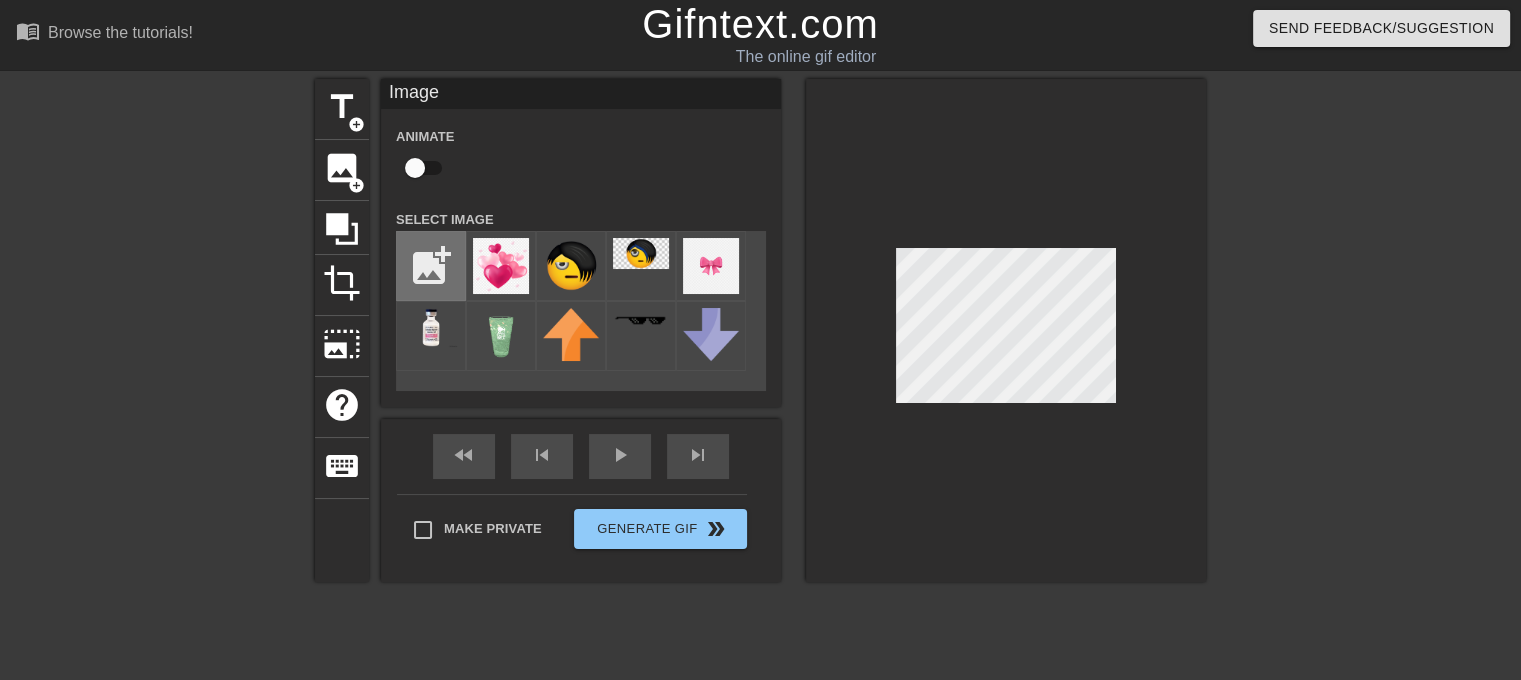type on "C:\fakepath\pink-heart-cute-free-png.webp" 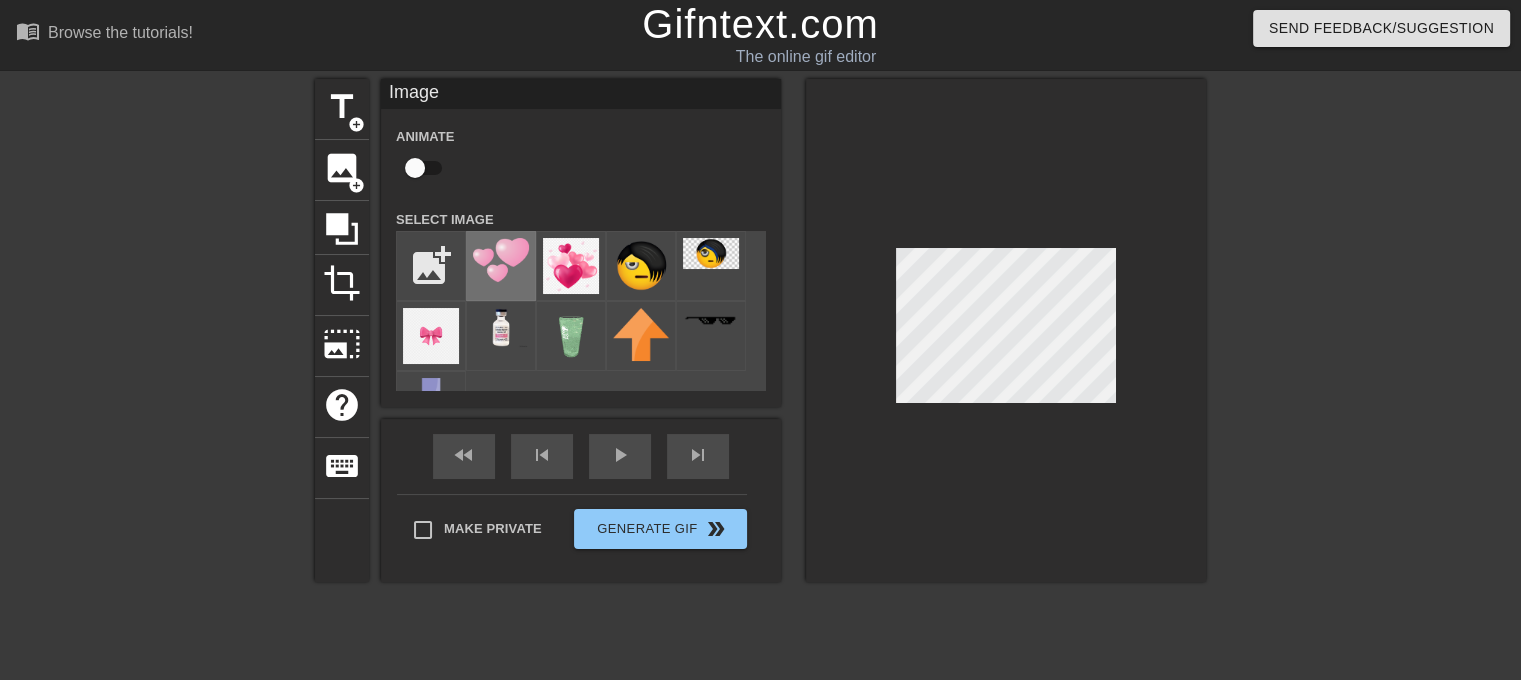 click at bounding box center (501, 260) 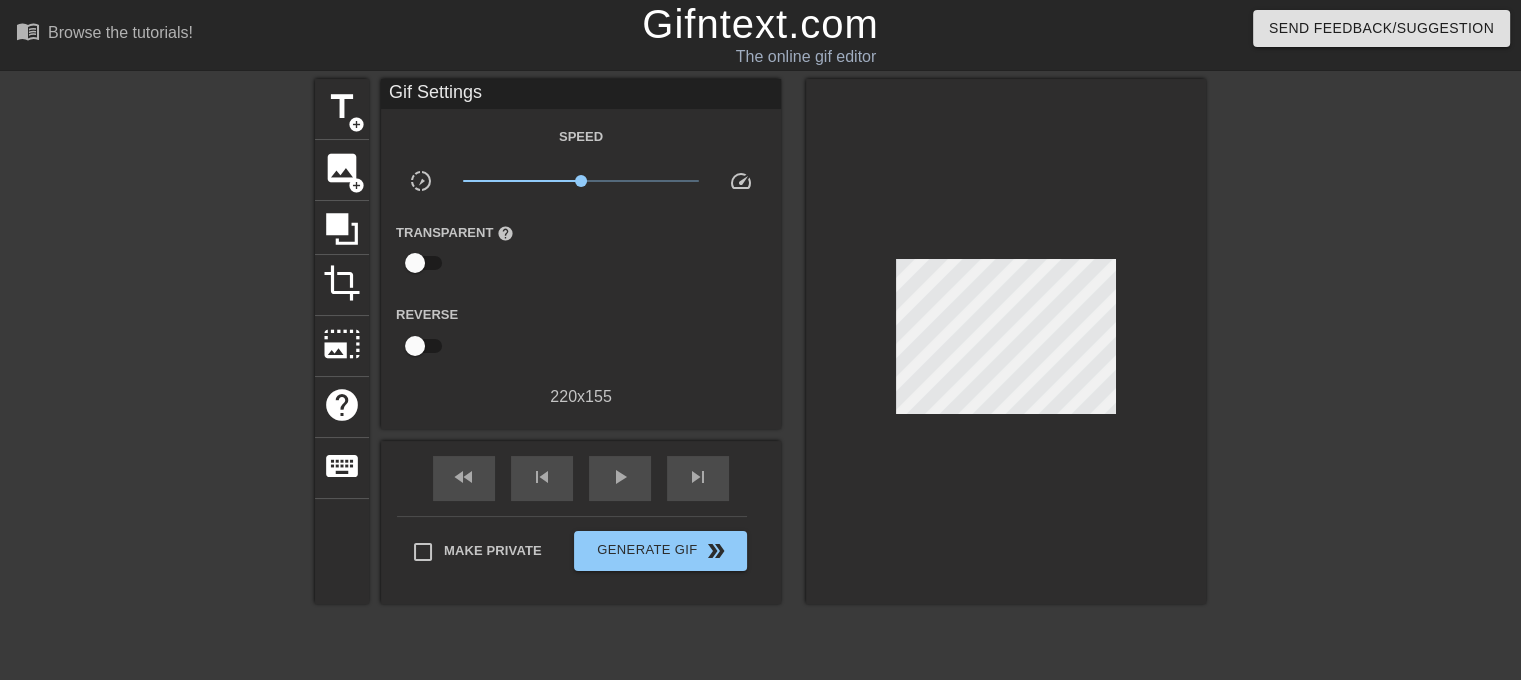 click at bounding box center (1006, 341) 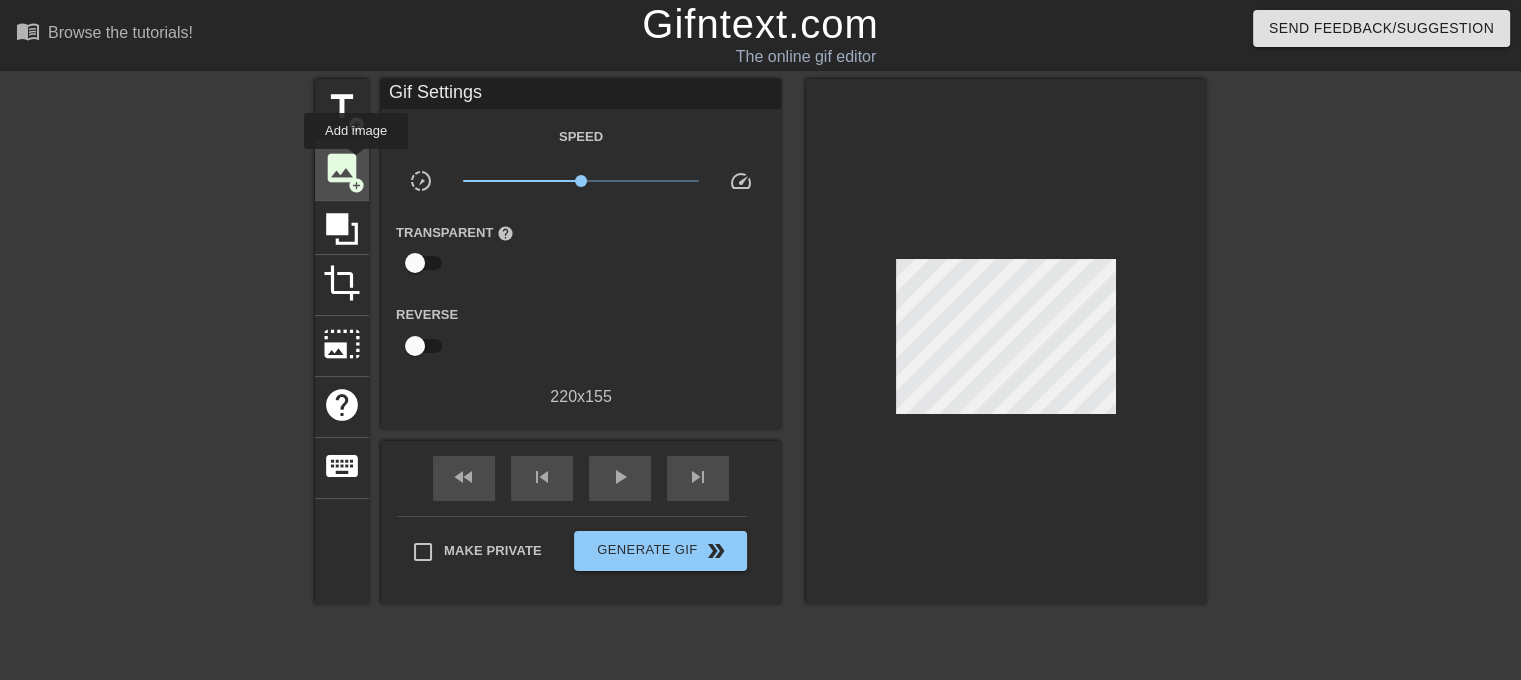 click on "image" at bounding box center (342, 168) 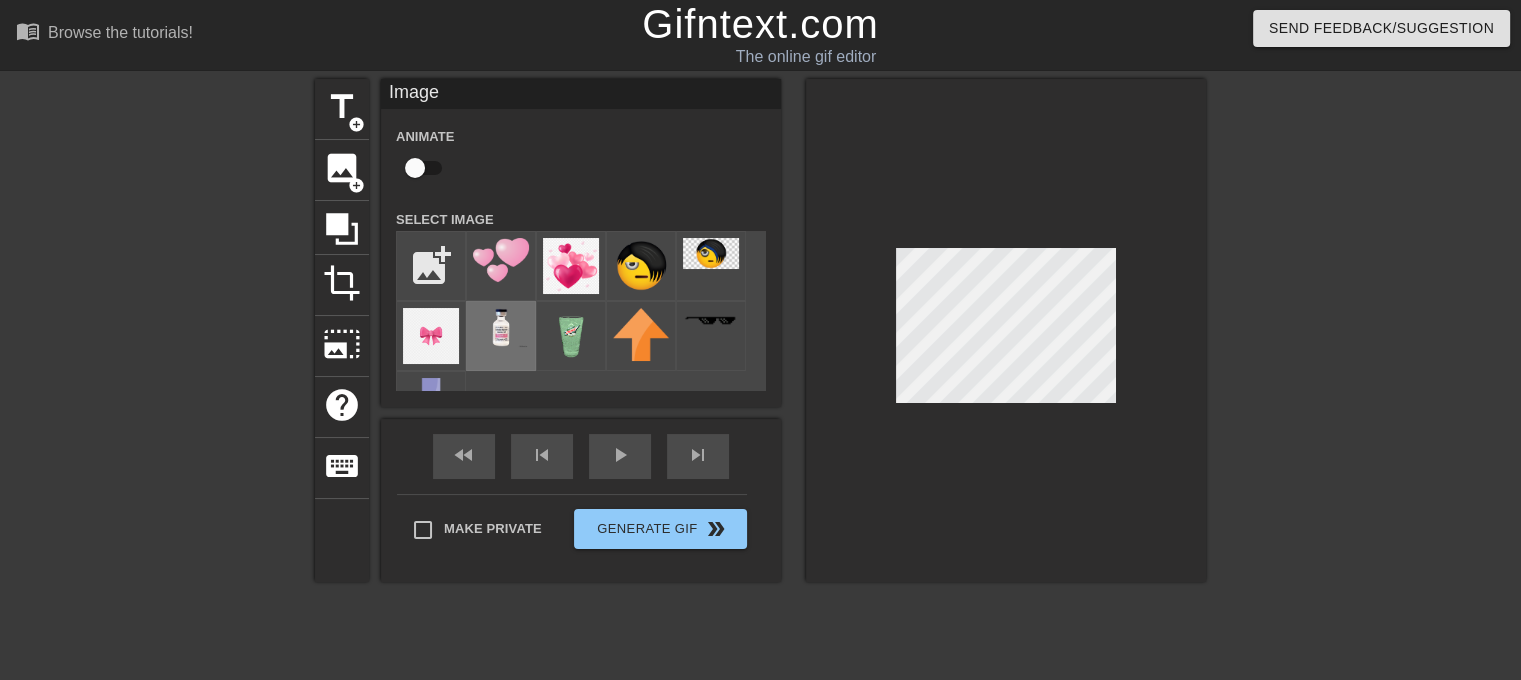 click at bounding box center (501, 327) 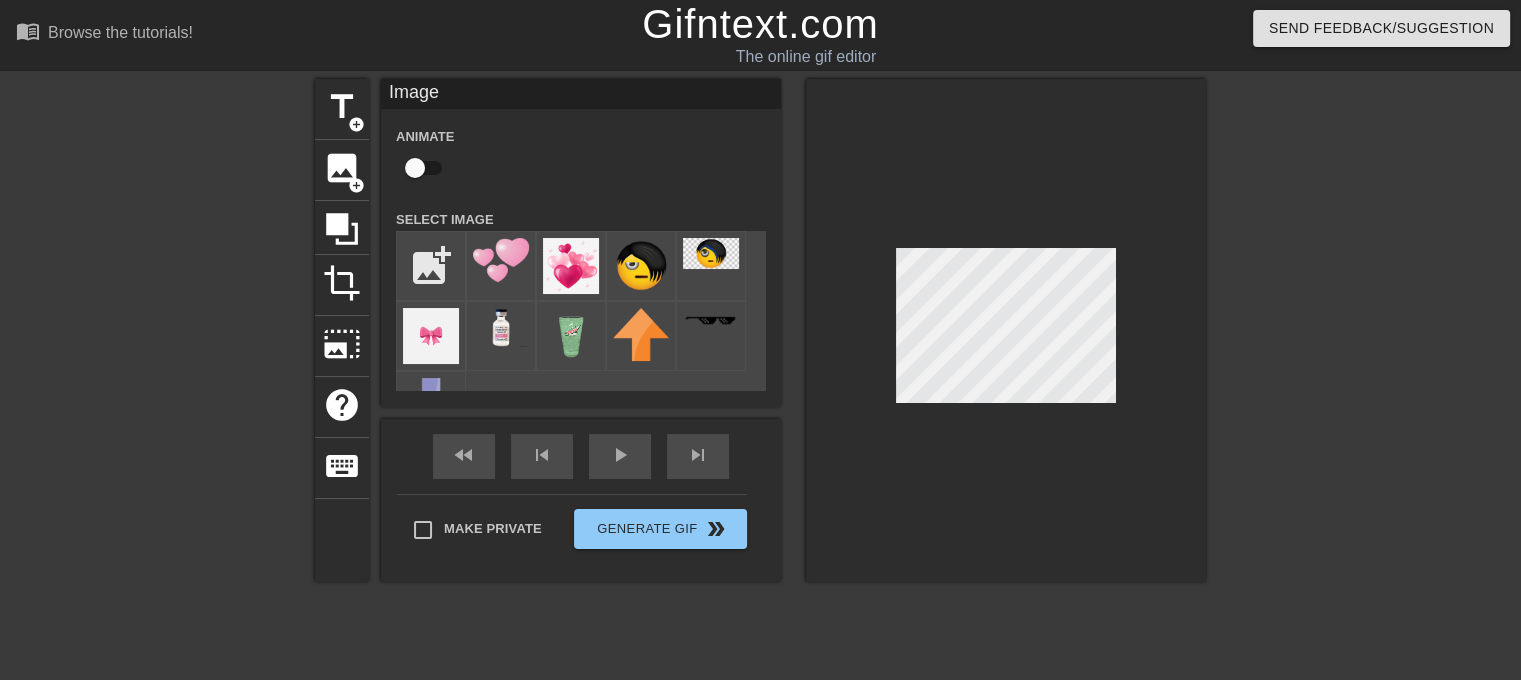 click at bounding box center [1006, 330] 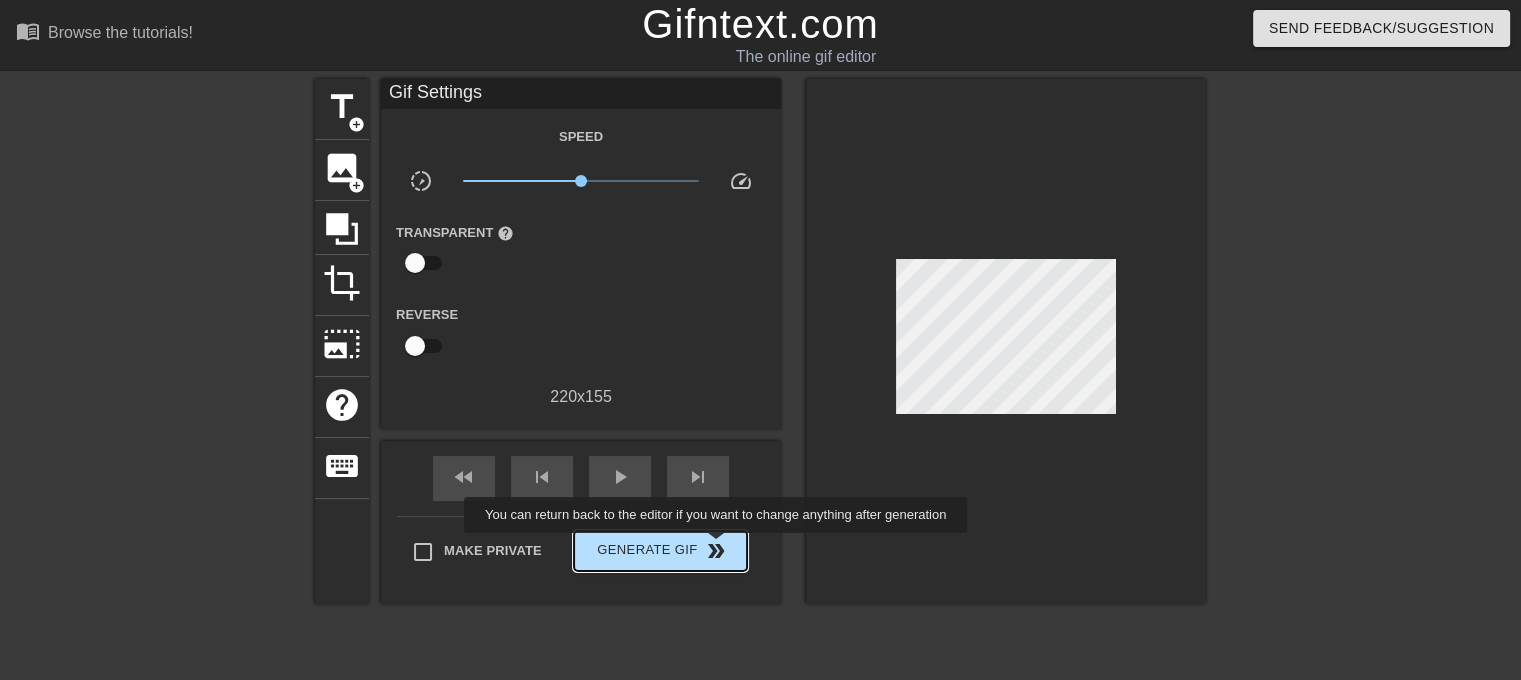 click on "double_arrow" at bounding box center (716, 551) 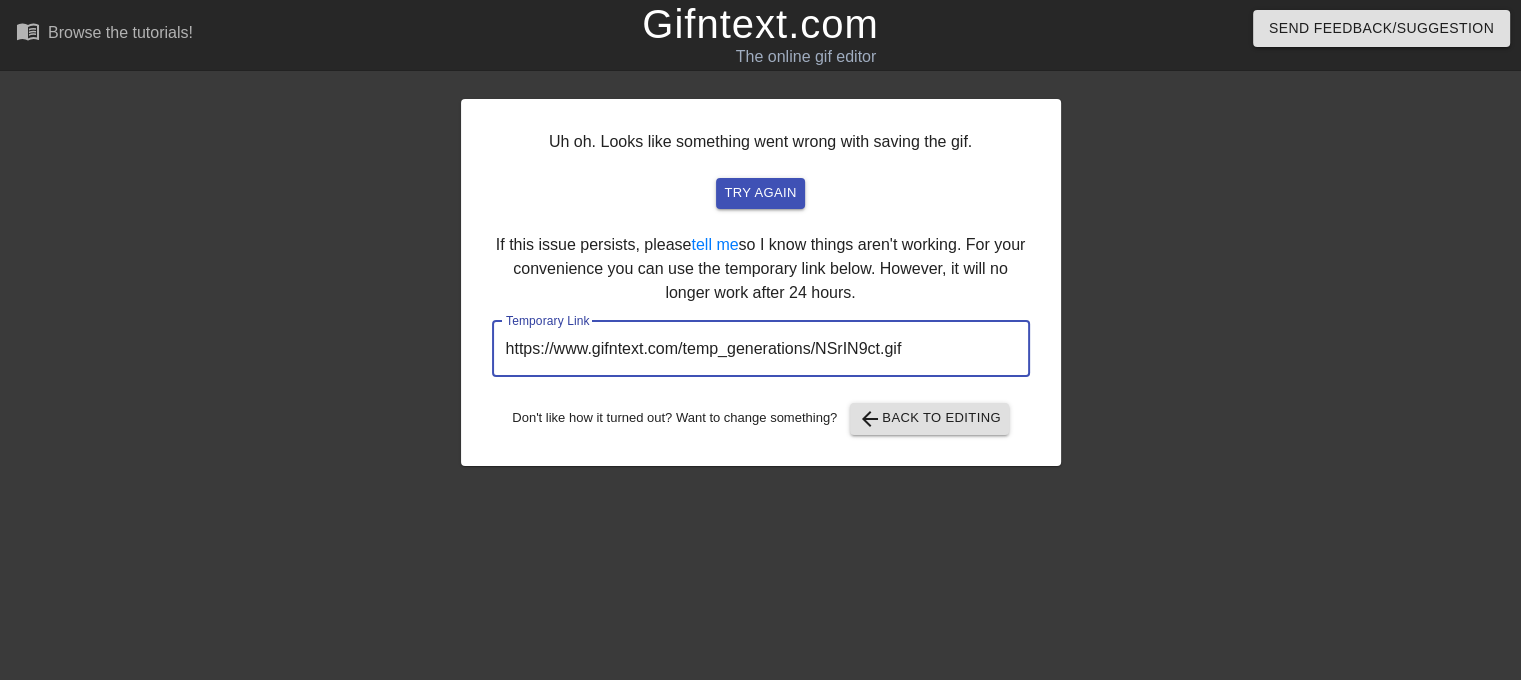 drag, startPoint x: 966, startPoint y: 354, endPoint x: 363, endPoint y: 311, distance: 604.53125 